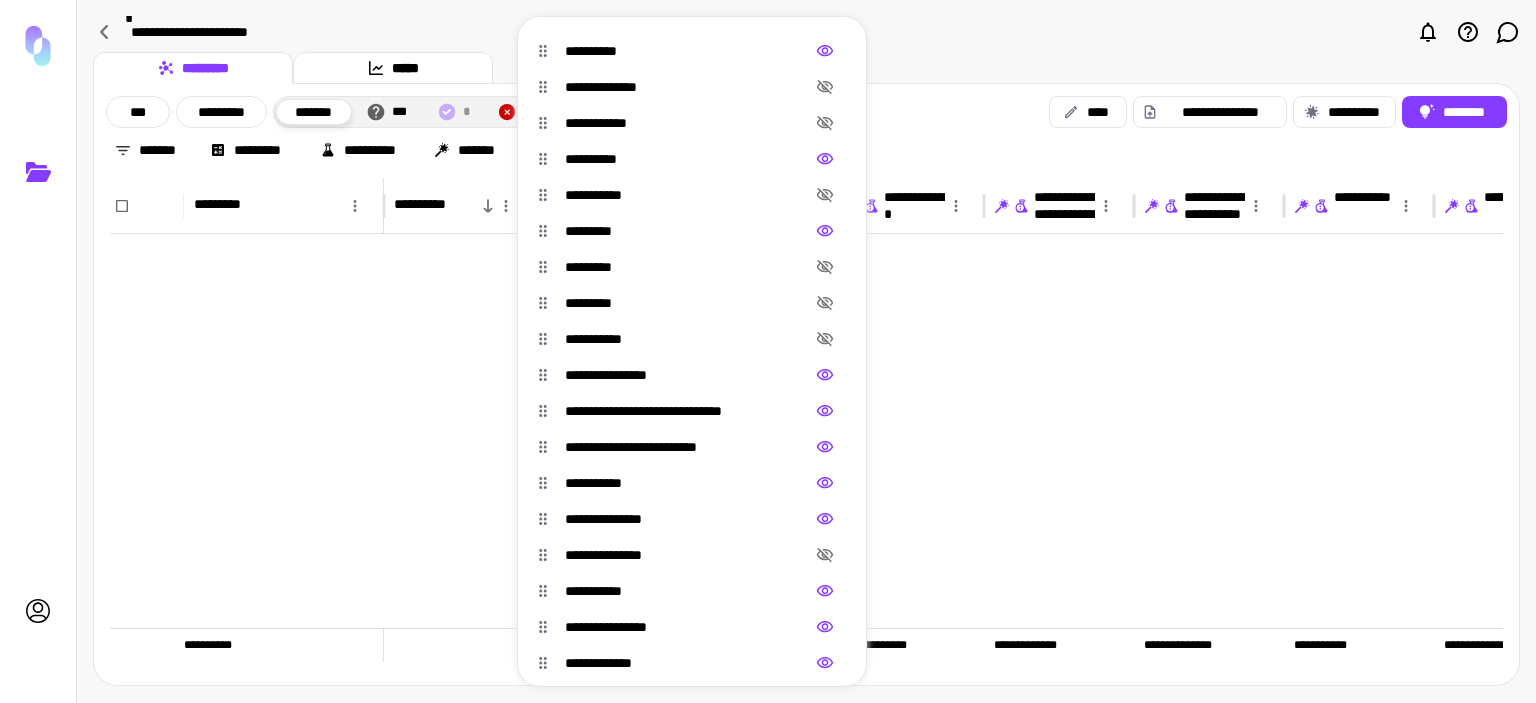 scroll, scrollTop: 0, scrollLeft: 0, axis: both 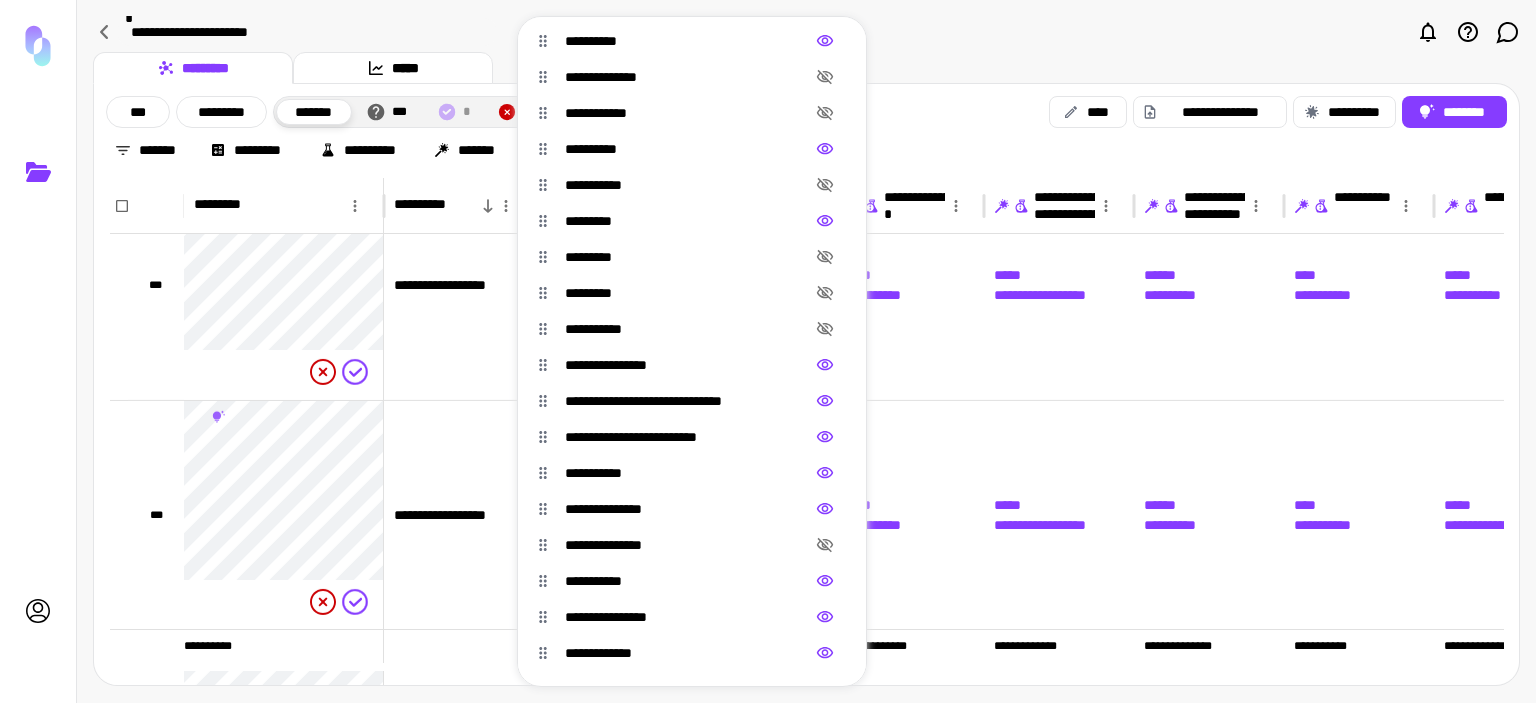 click at bounding box center [768, 351] 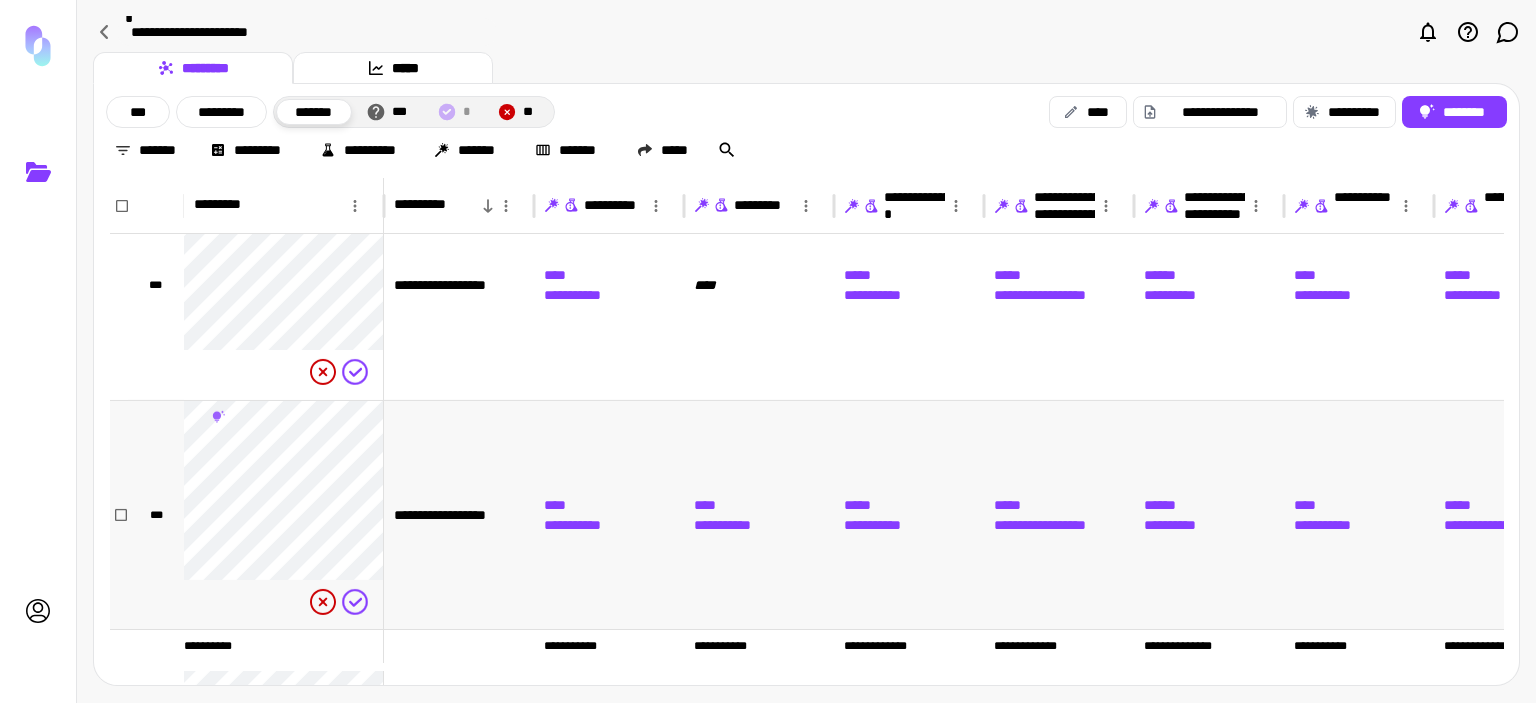 scroll, scrollTop: 3378, scrollLeft: 0, axis: vertical 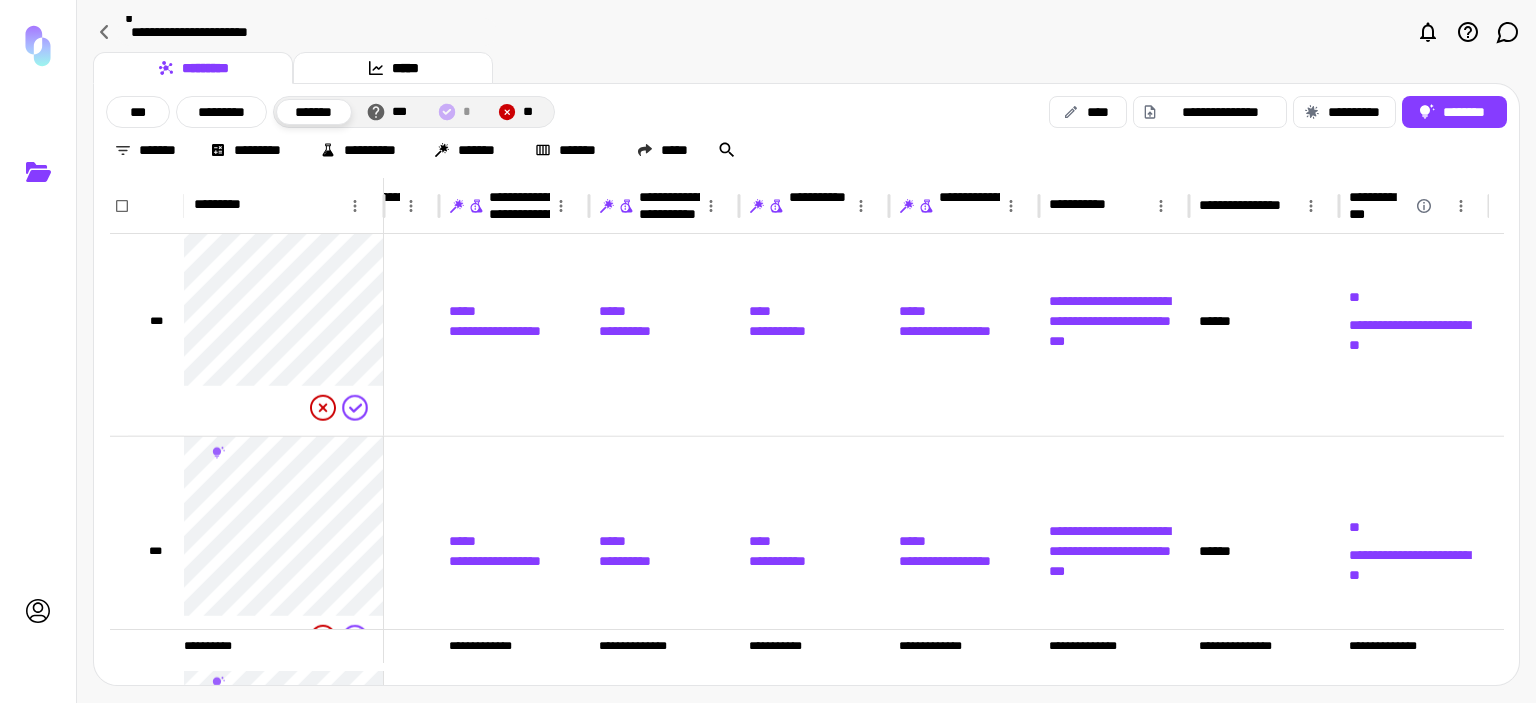 click 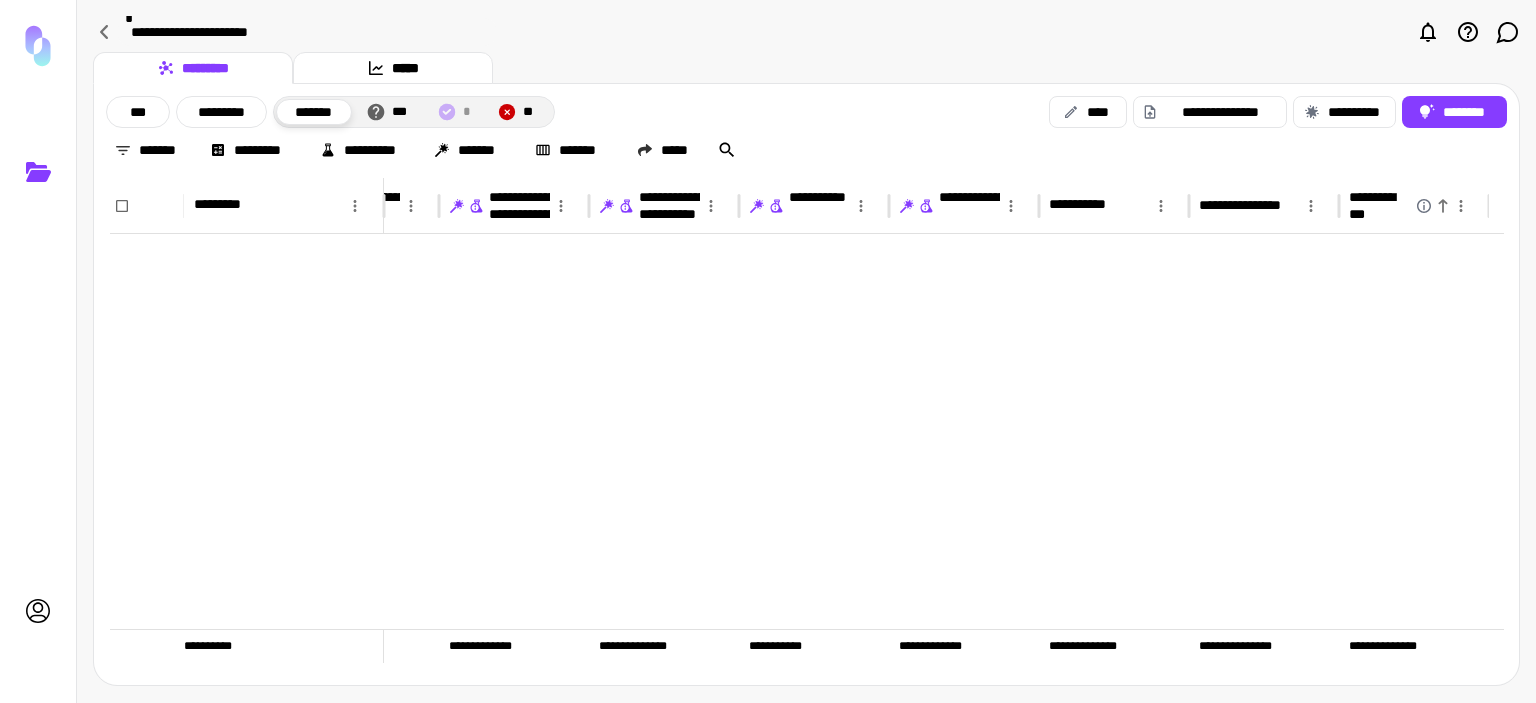 scroll, scrollTop: 0, scrollLeft: 545, axis: horizontal 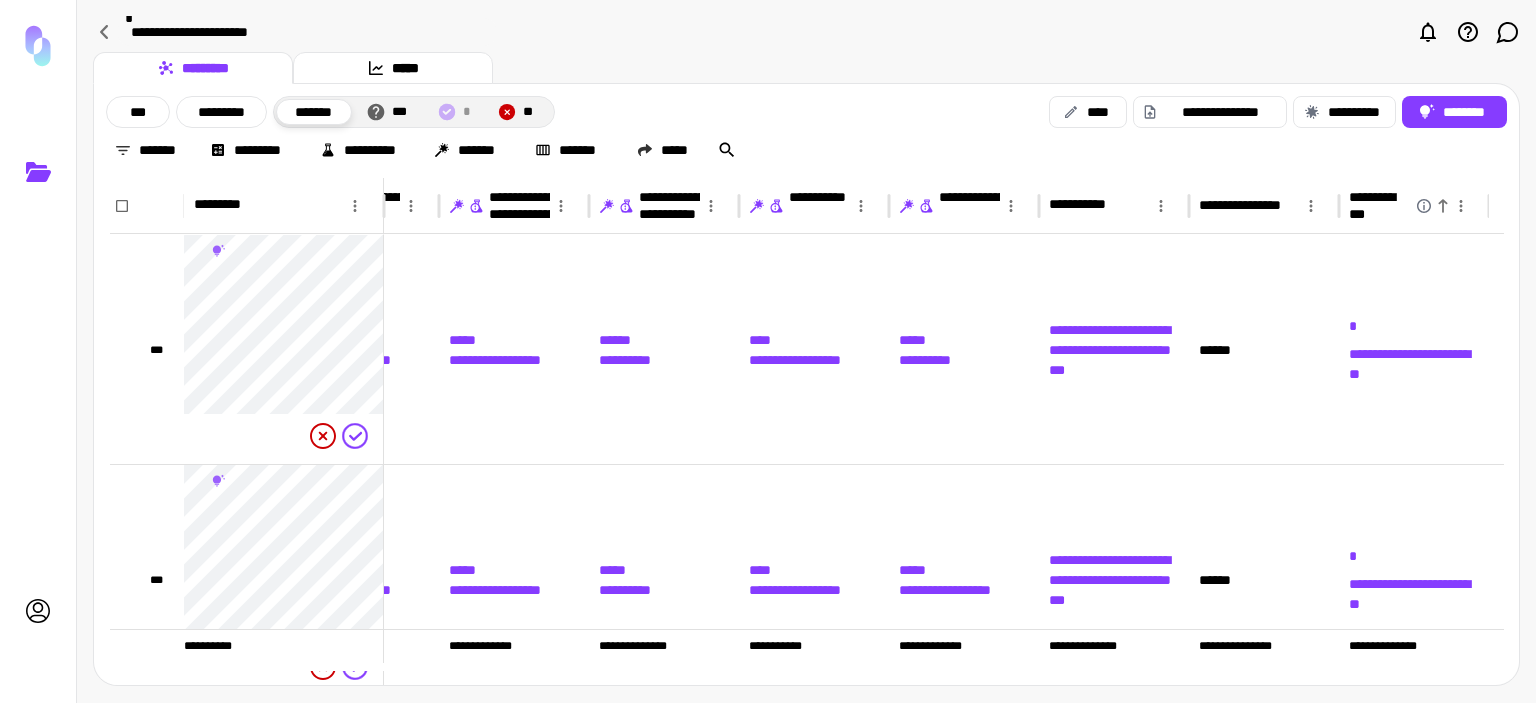 click 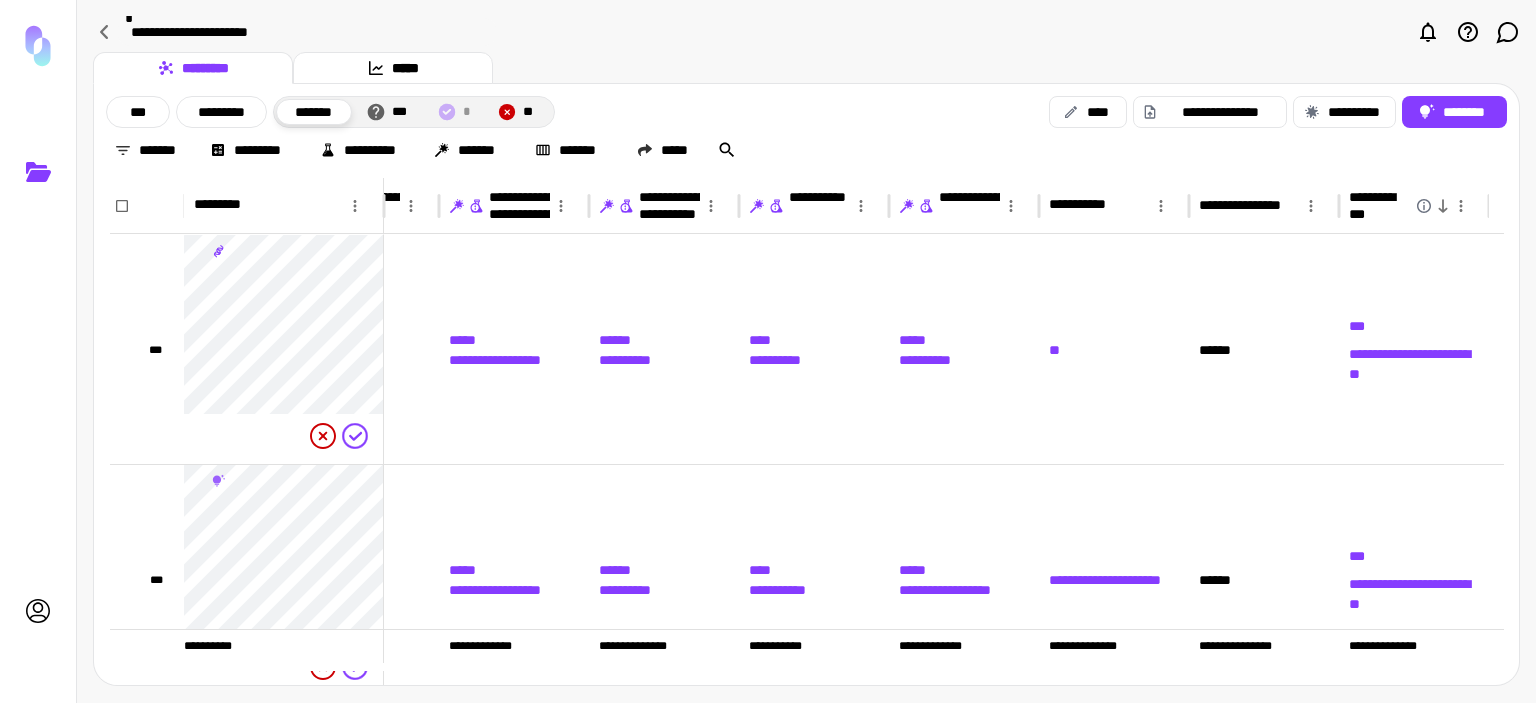 scroll, scrollTop: 0, scrollLeft: 545, axis: horizontal 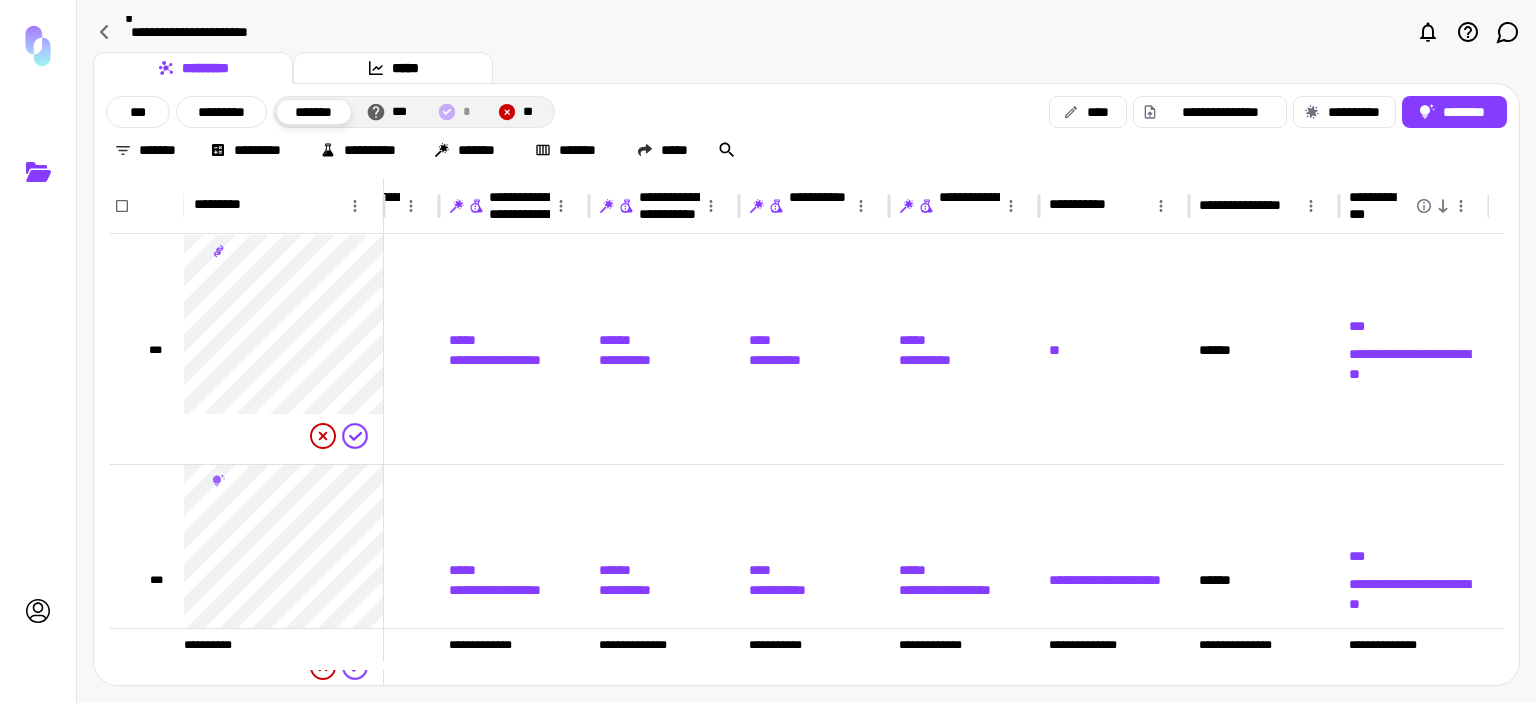 click 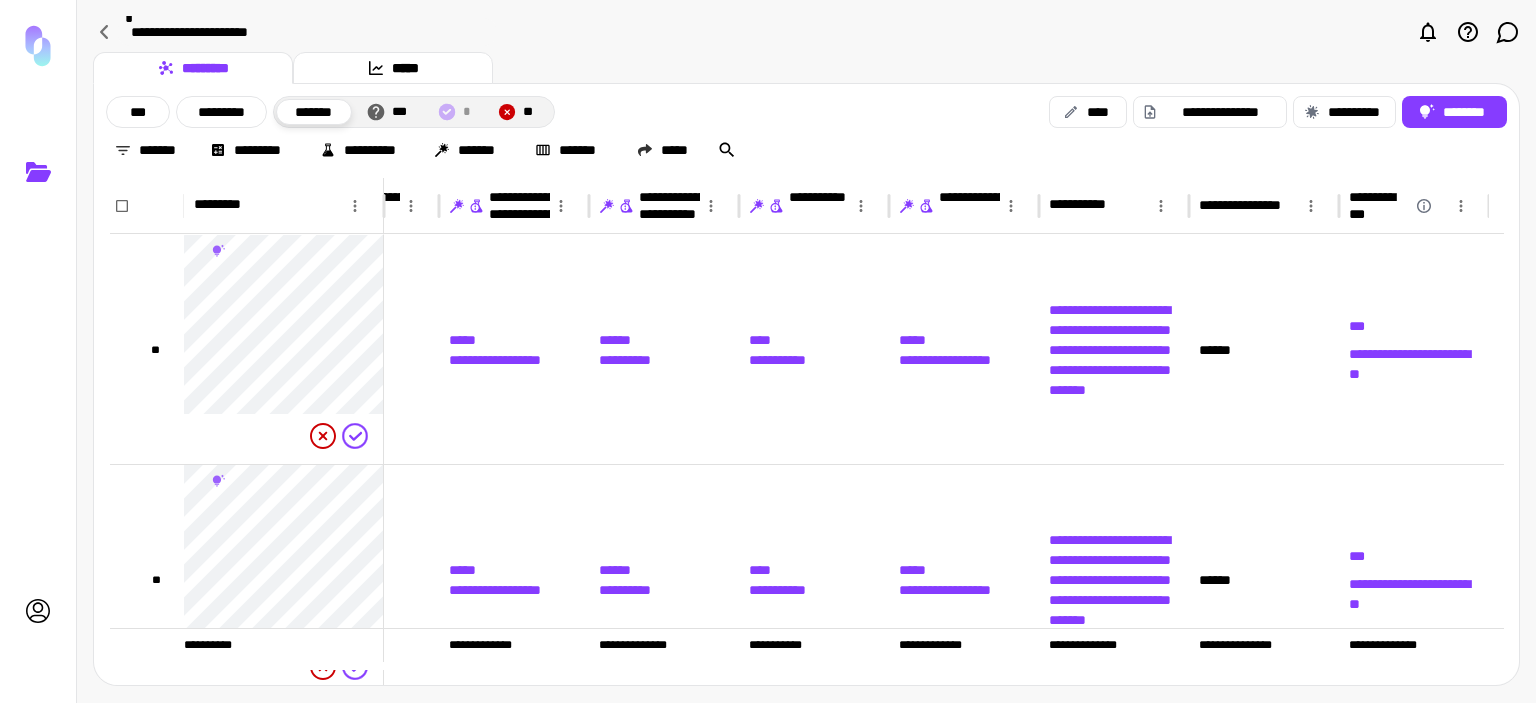 scroll, scrollTop: 0, scrollLeft: 545, axis: horizontal 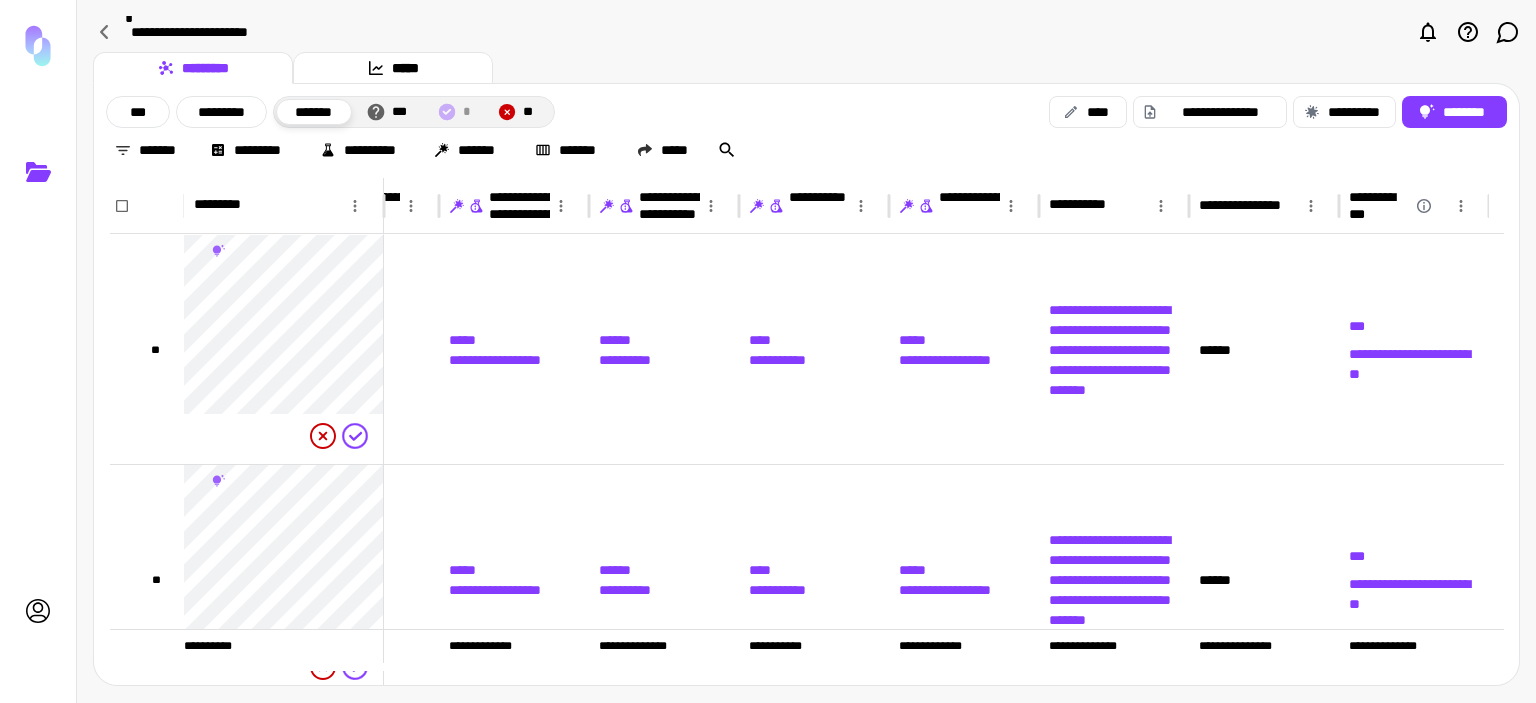 click 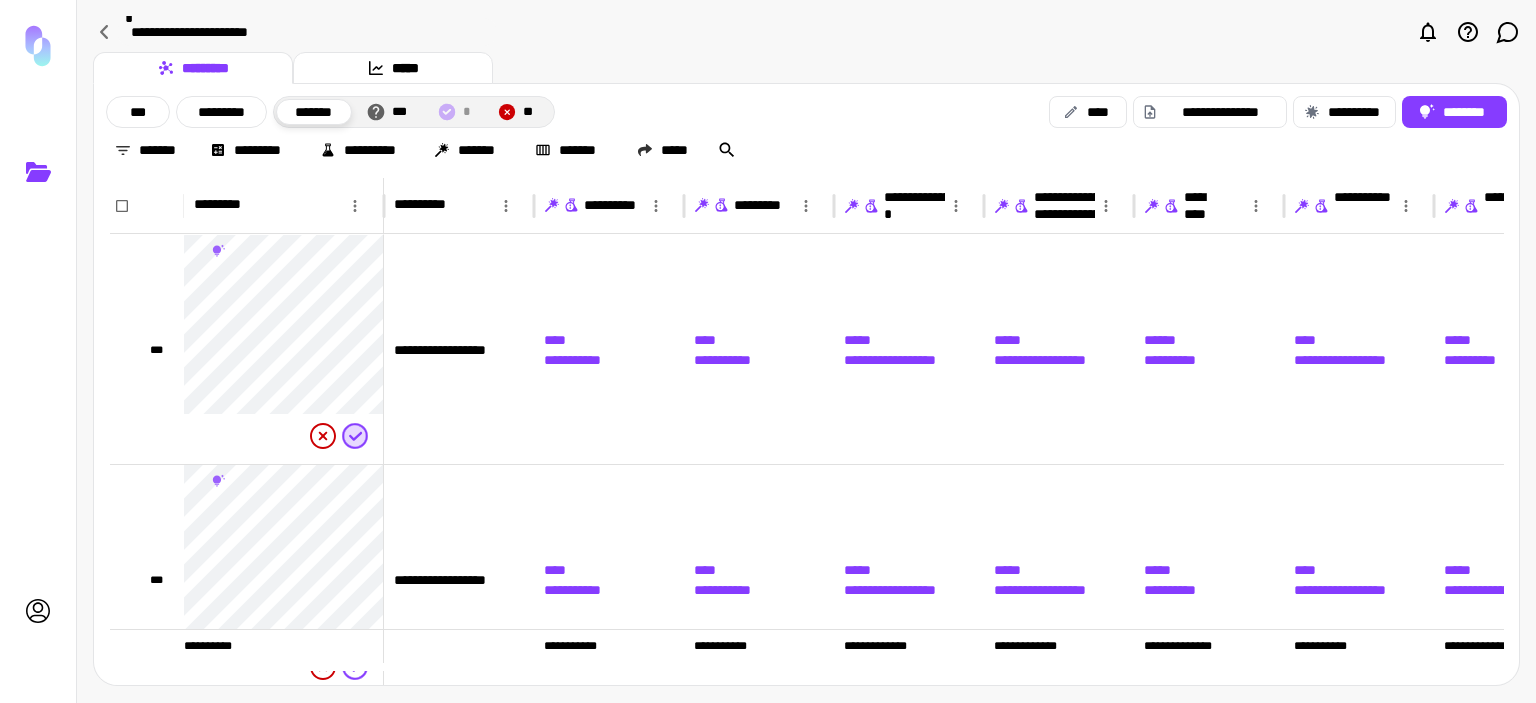 click 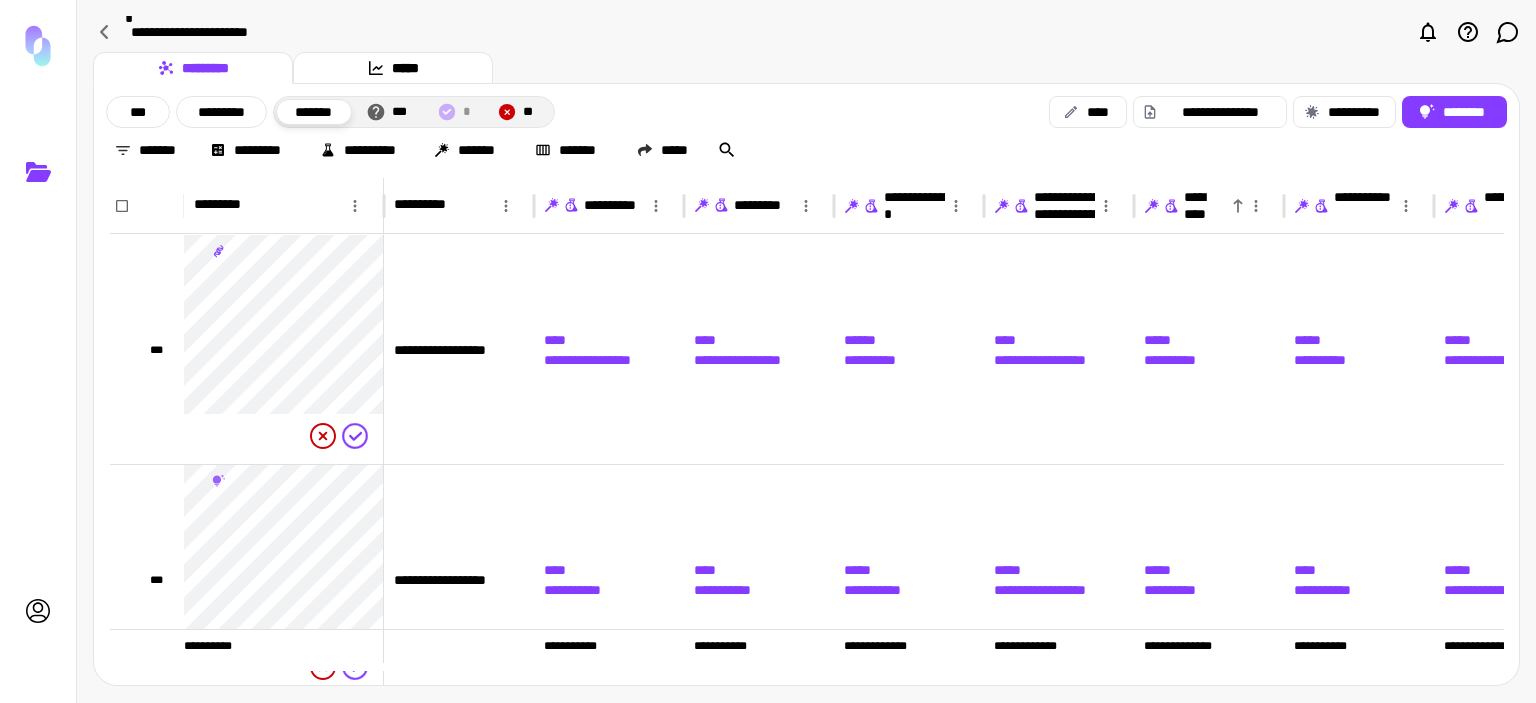 click 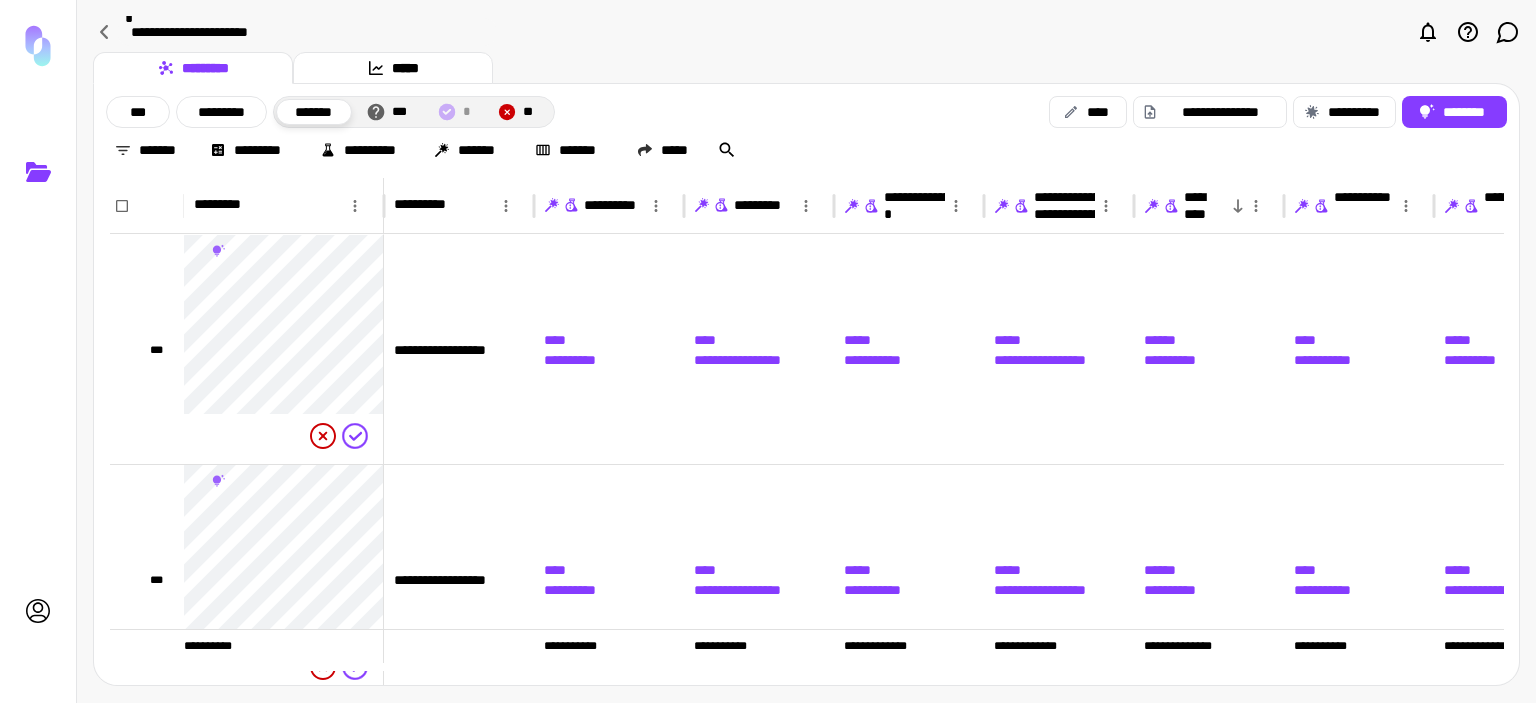 click 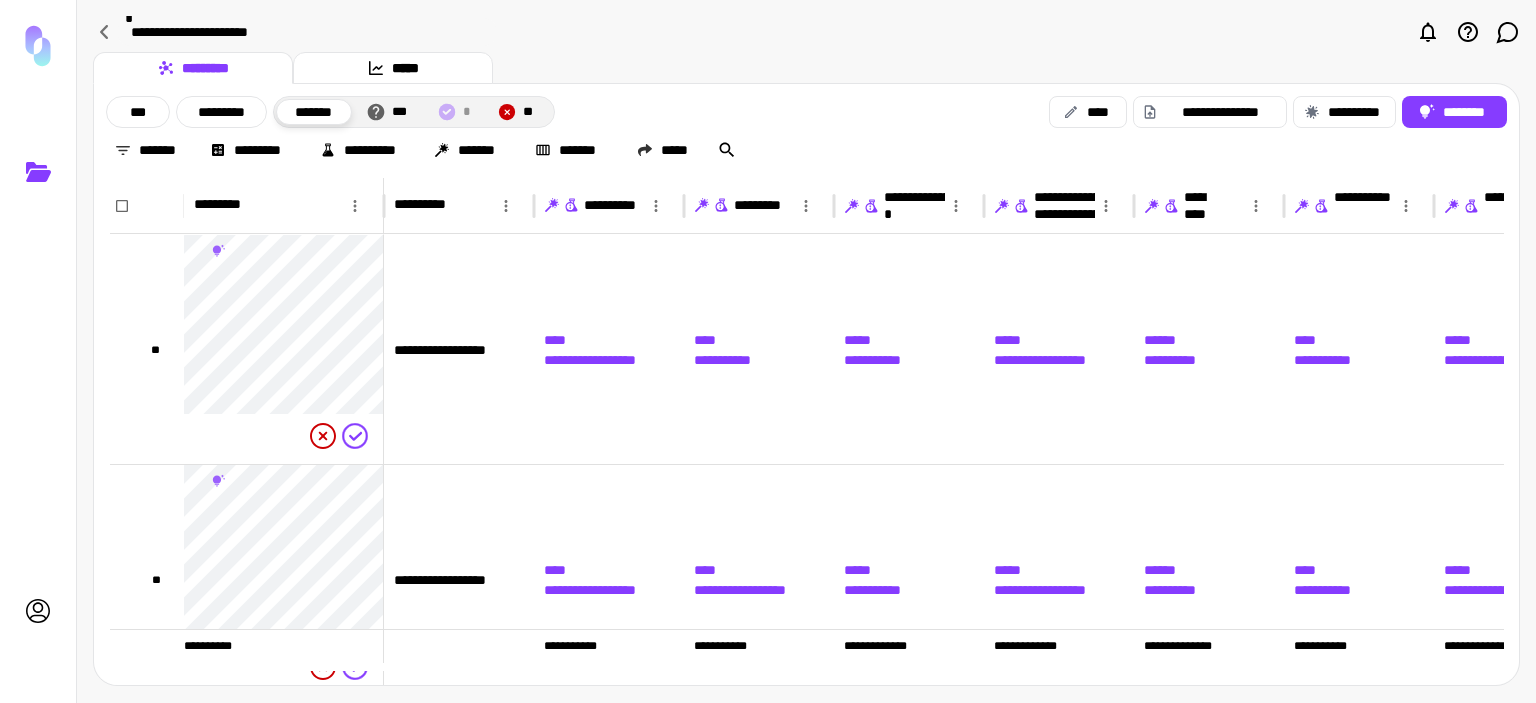 click 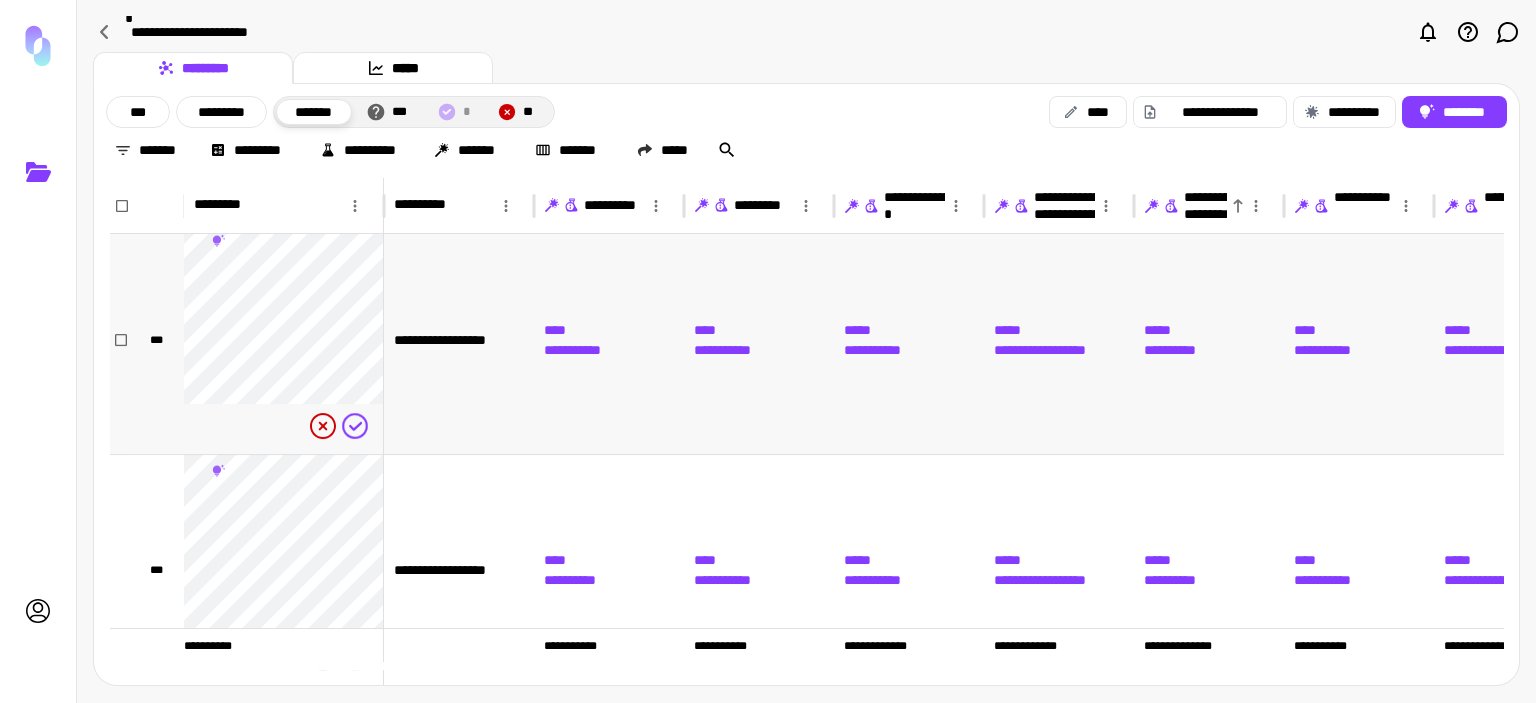 scroll, scrollTop: 272, scrollLeft: 0, axis: vertical 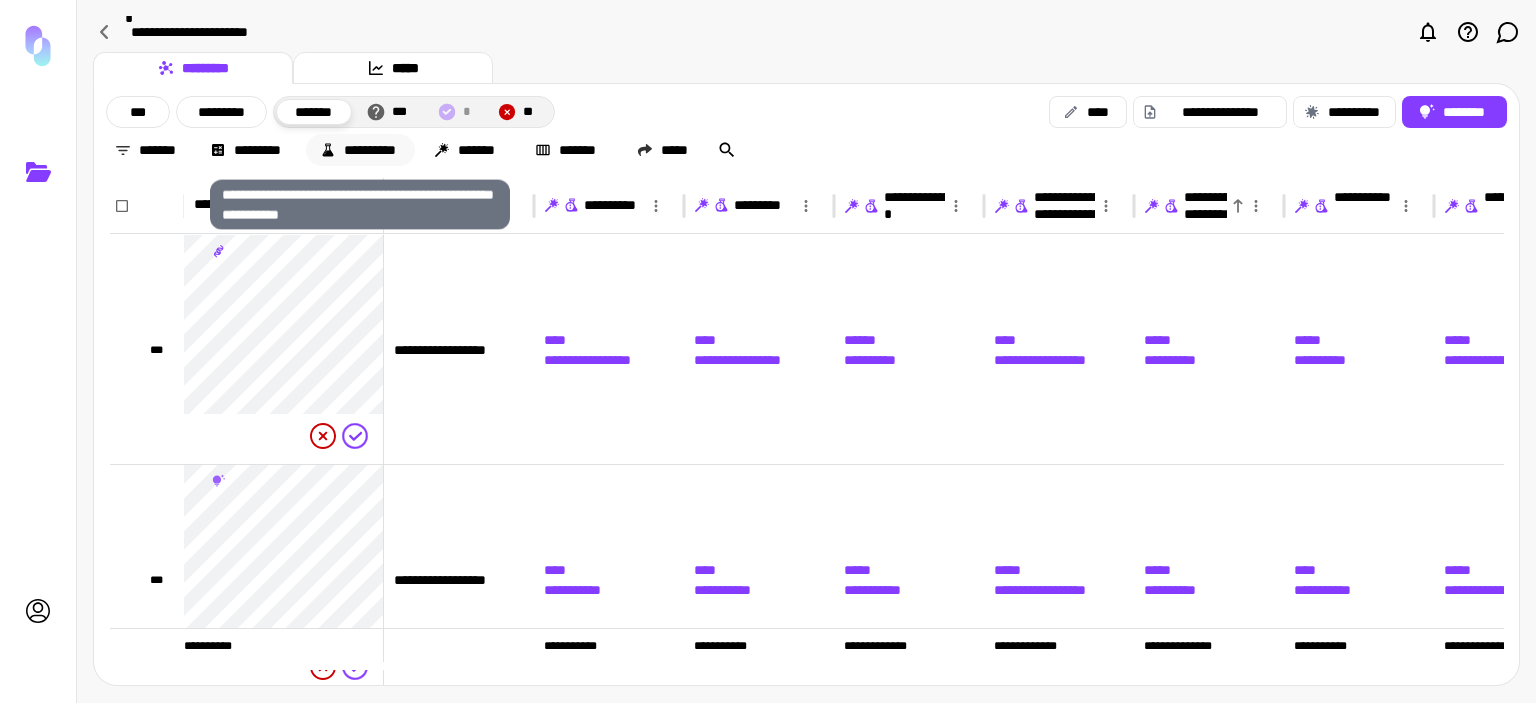 click on "**********" at bounding box center (360, 150) 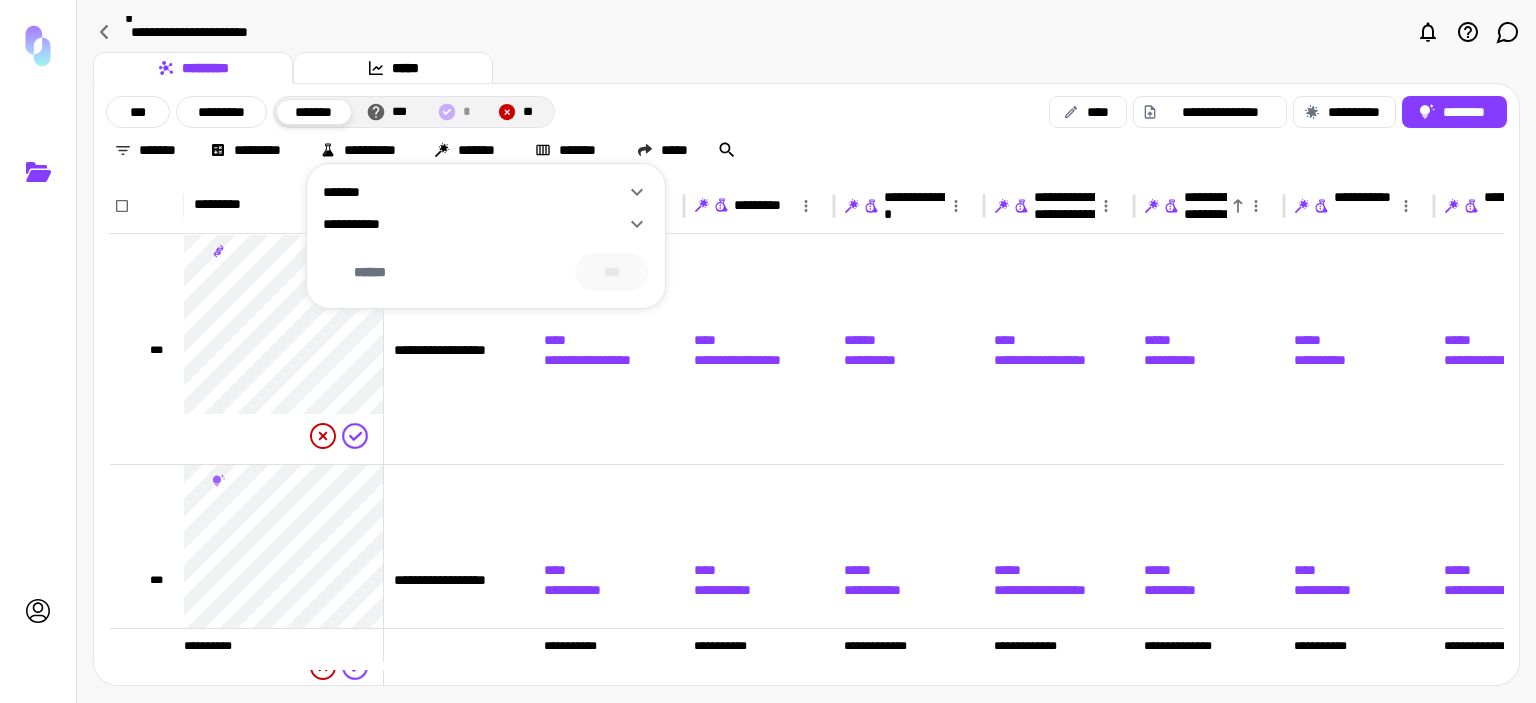 click 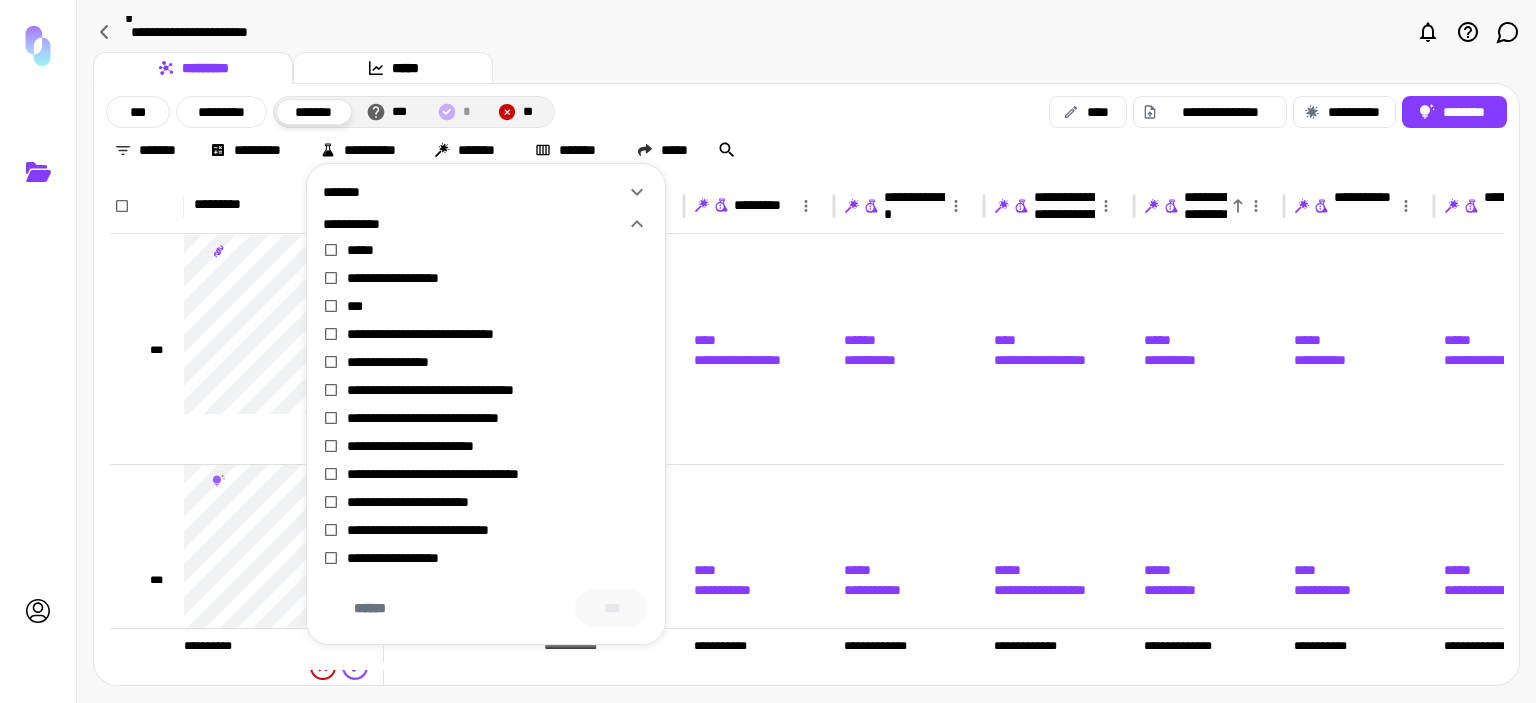 click on "*******" at bounding box center (474, 192) 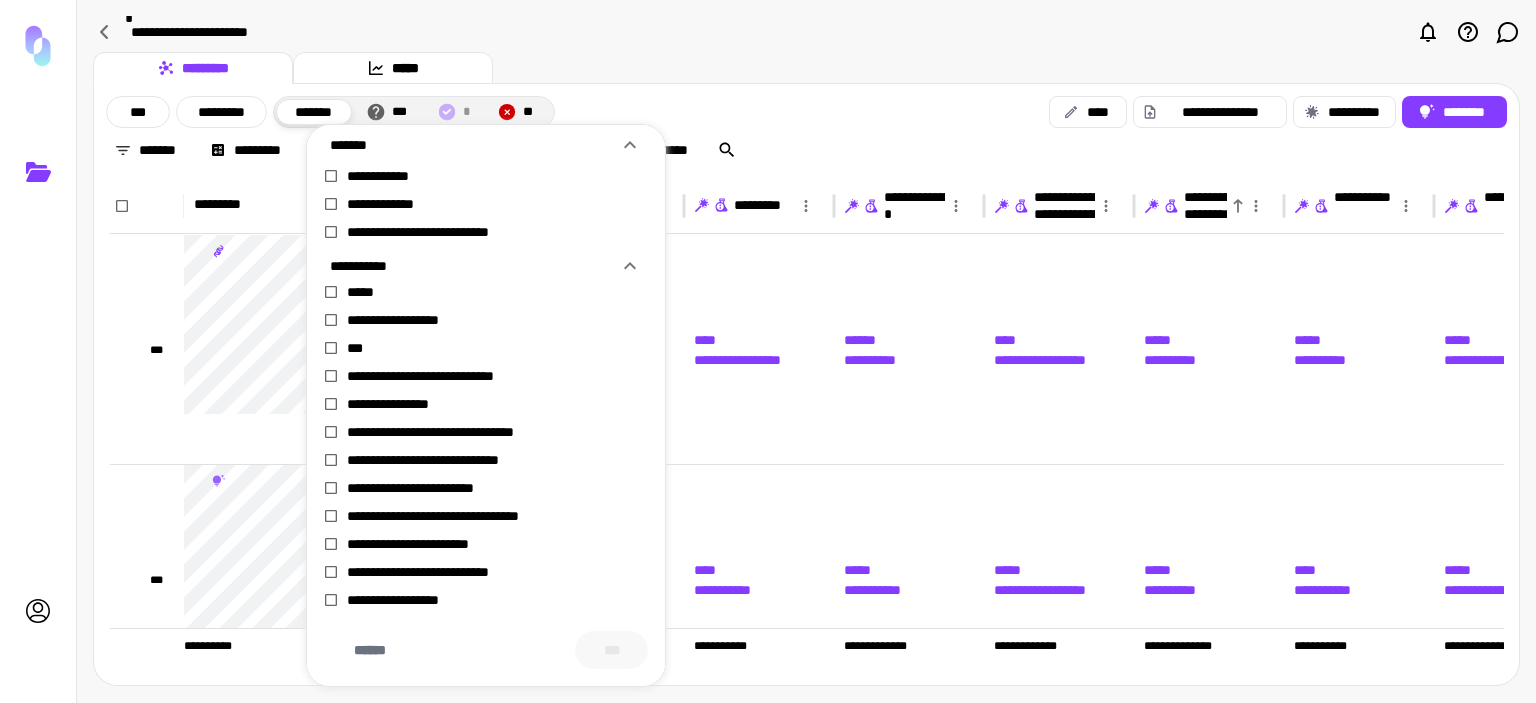 click at bounding box center (768, 351) 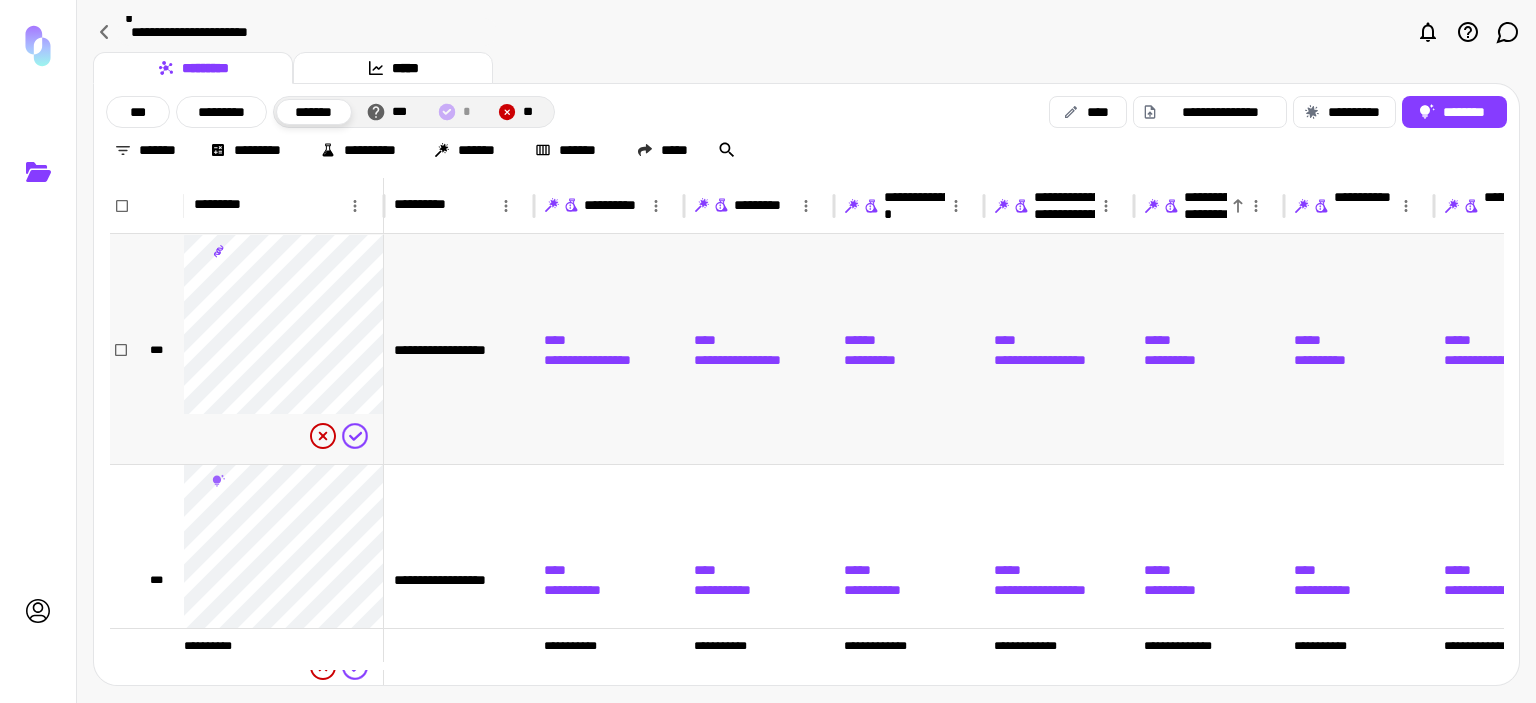 scroll, scrollTop: 196, scrollLeft: 60, axis: both 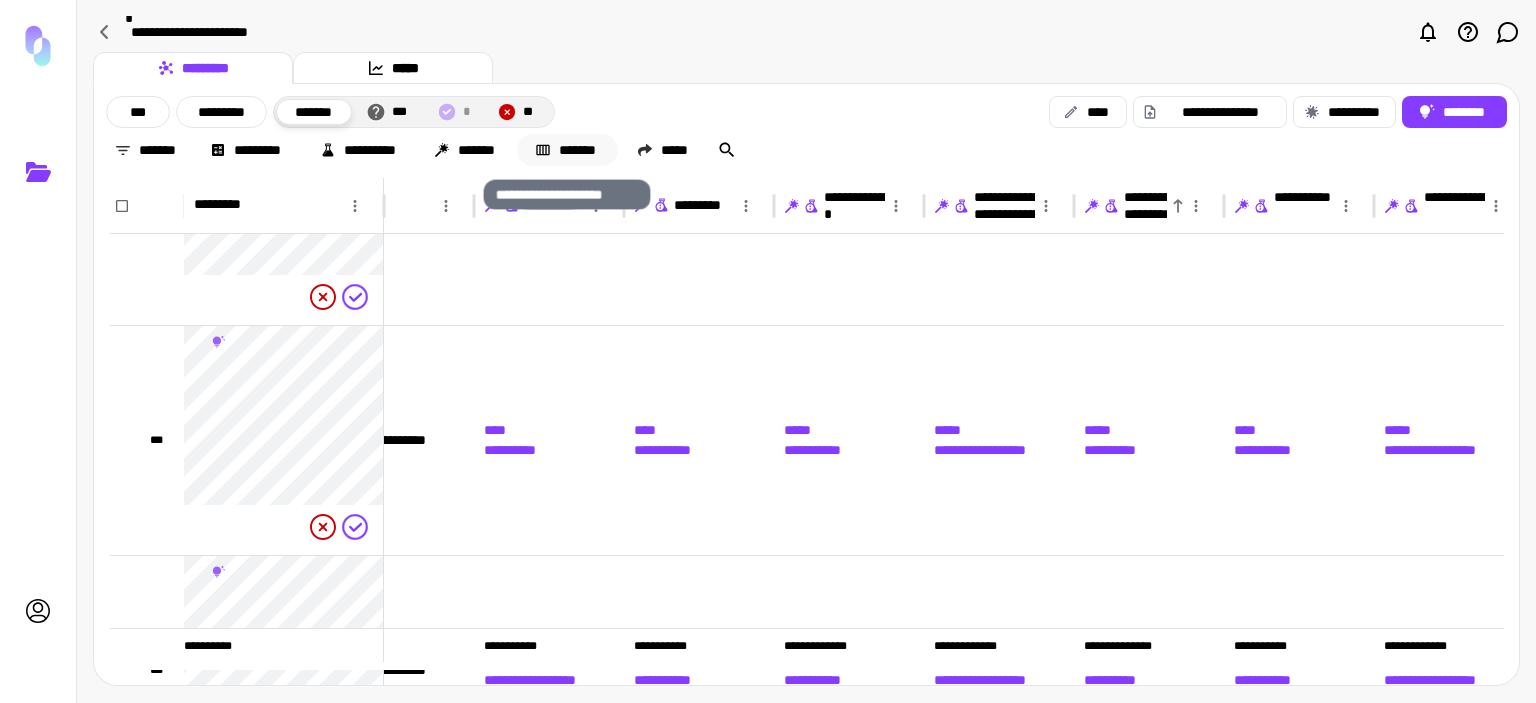 click on "*******" at bounding box center (567, 150) 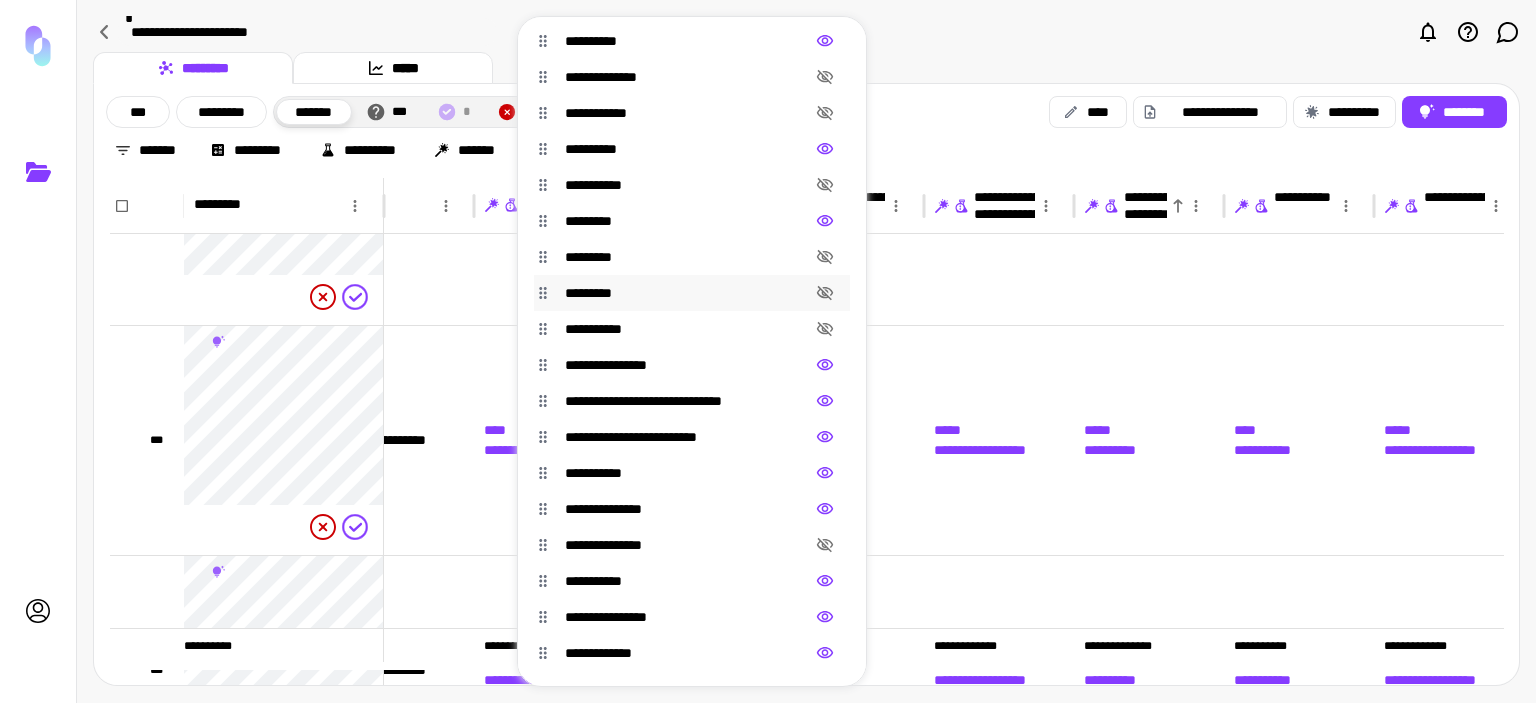 scroll, scrollTop: 0, scrollLeft: 0, axis: both 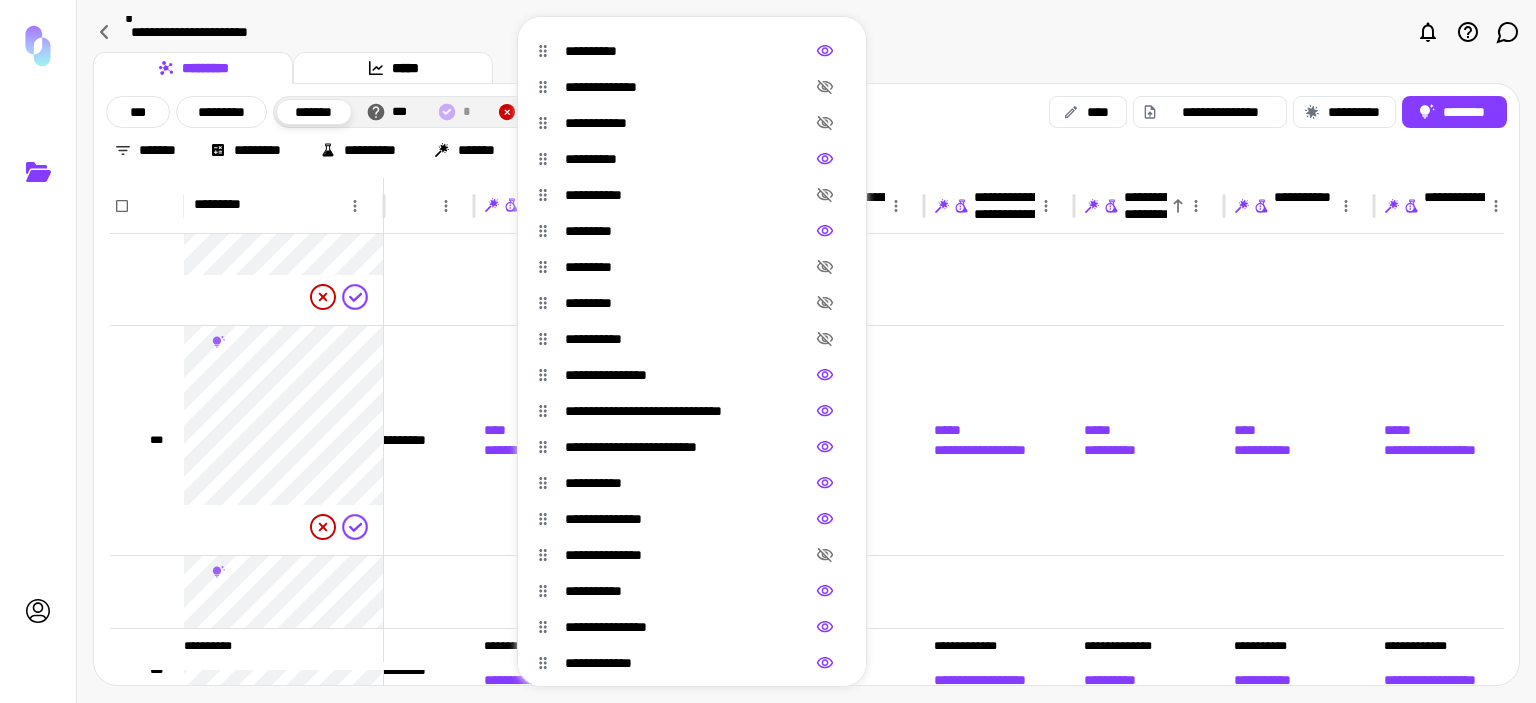 click at bounding box center [768, 351] 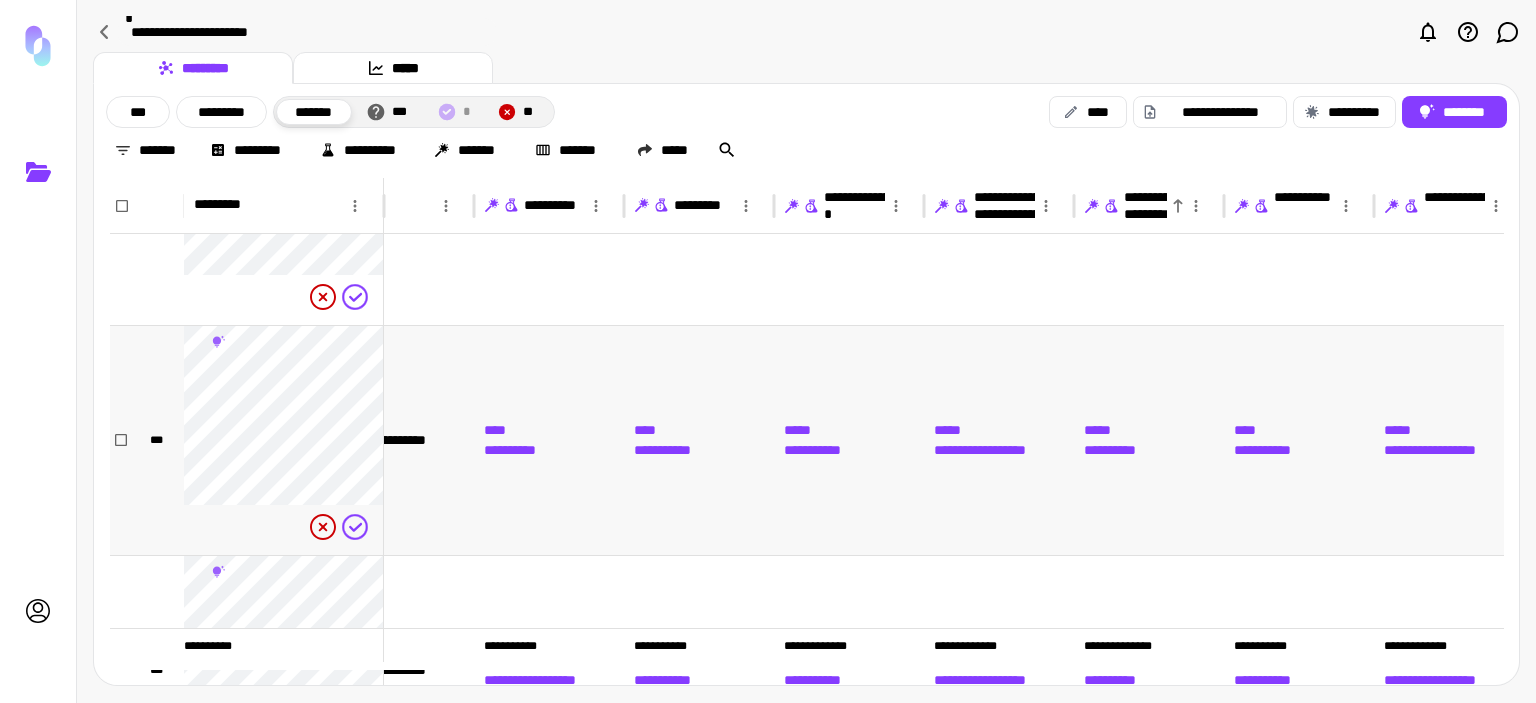 scroll, scrollTop: 344, scrollLeft: 0, axis: vertical 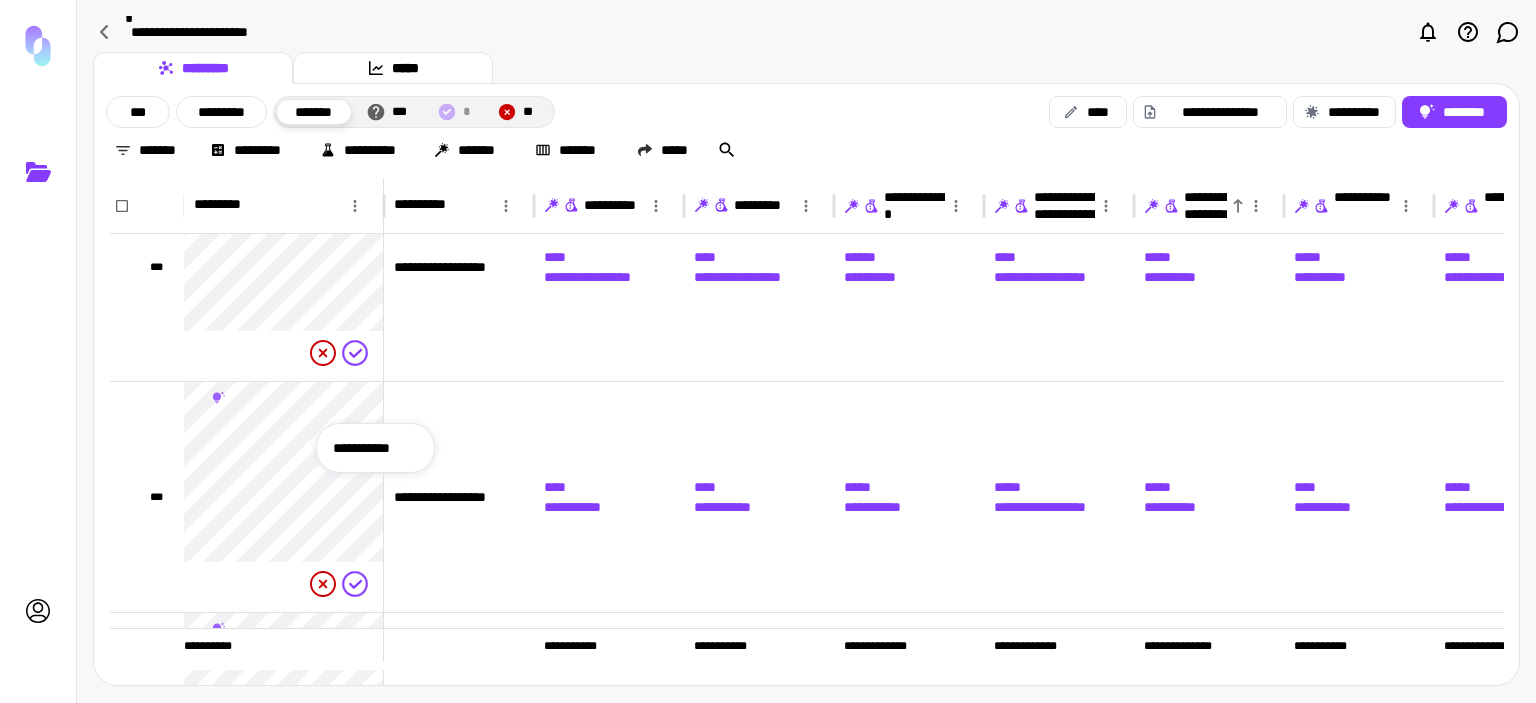 click on "**********" at bounding box center [375, 448] 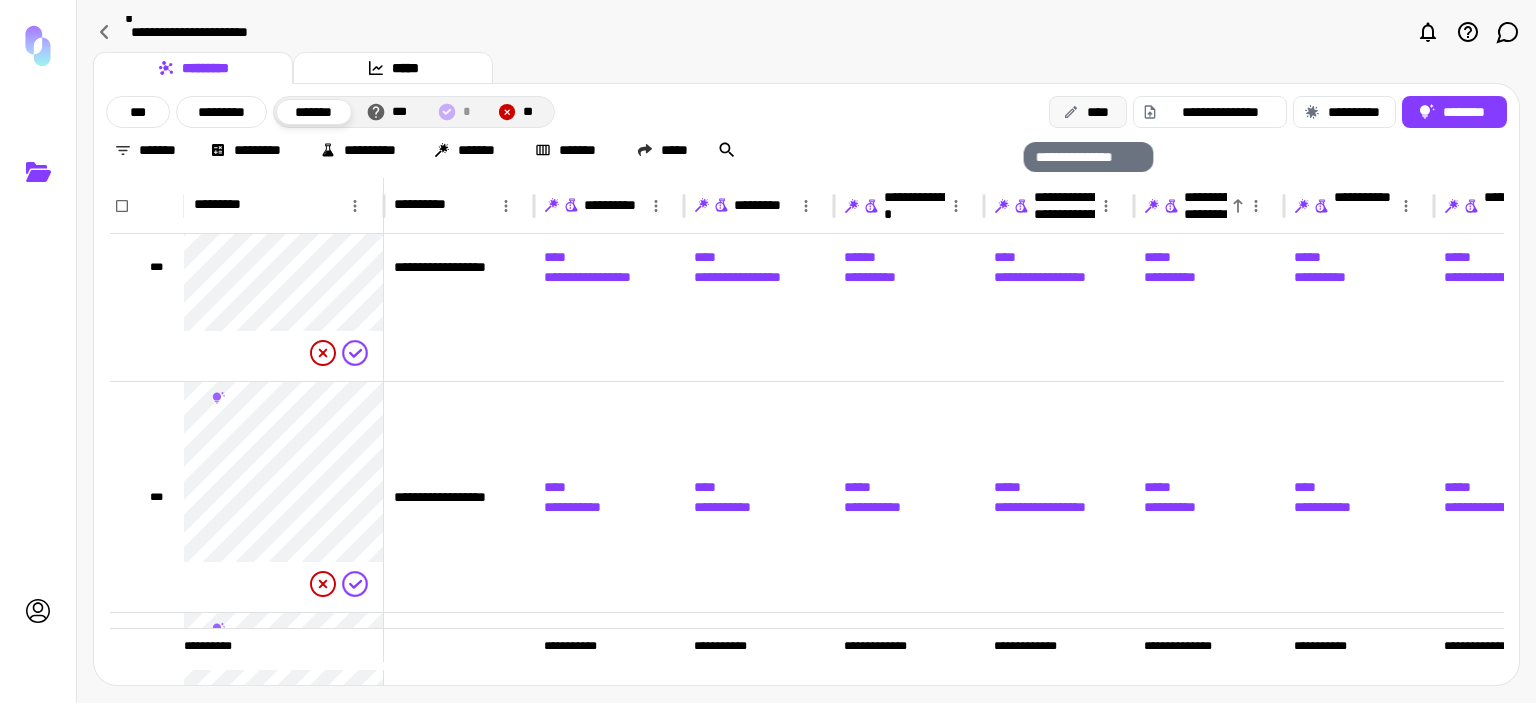 click on "****" at bounding box center (1088, 112) 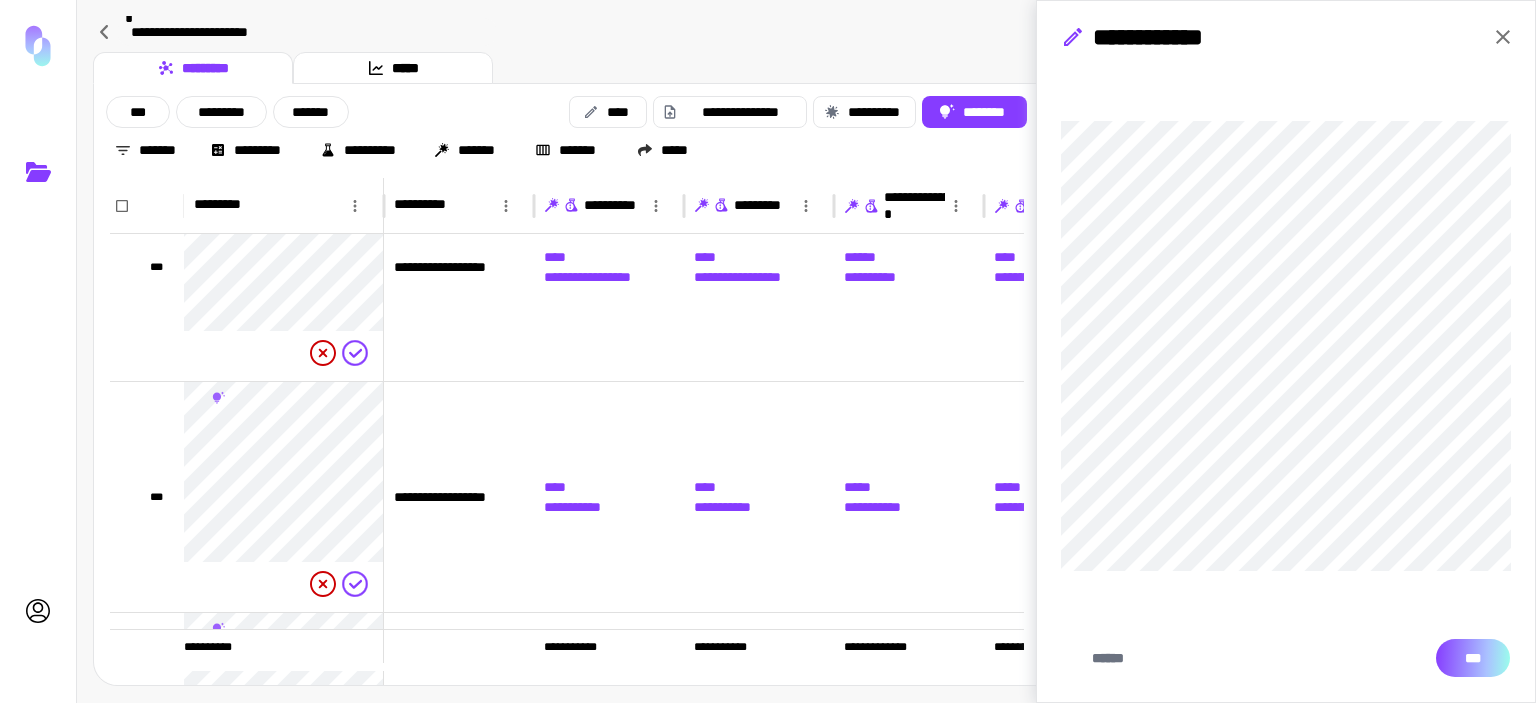 click on "***" at bounding box center [1473, 658] 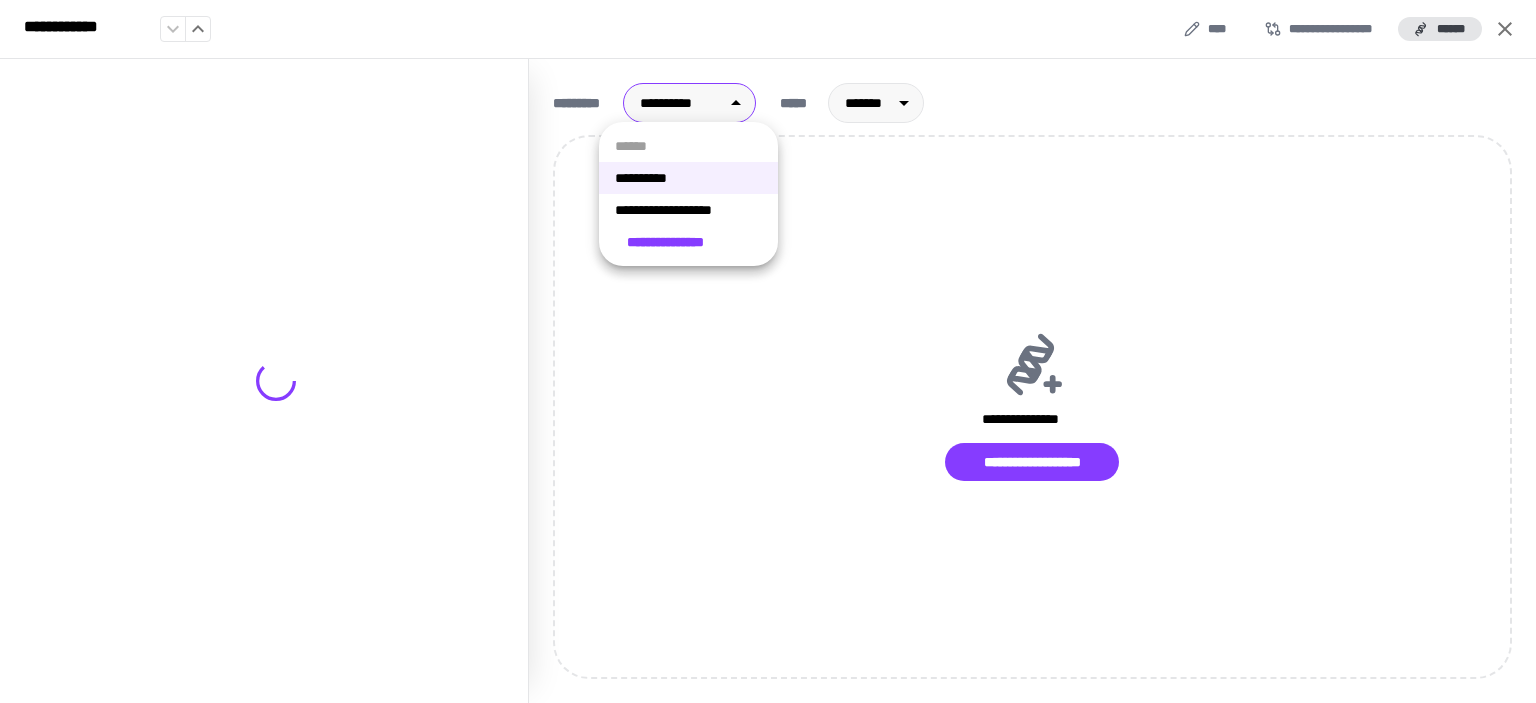 click on "[FIRST] [LAST] [STREET] [CITY] [STATE] [POSTAL_CODE] [COUNTRY] [PHONE]" at bounding box center (768, 351) 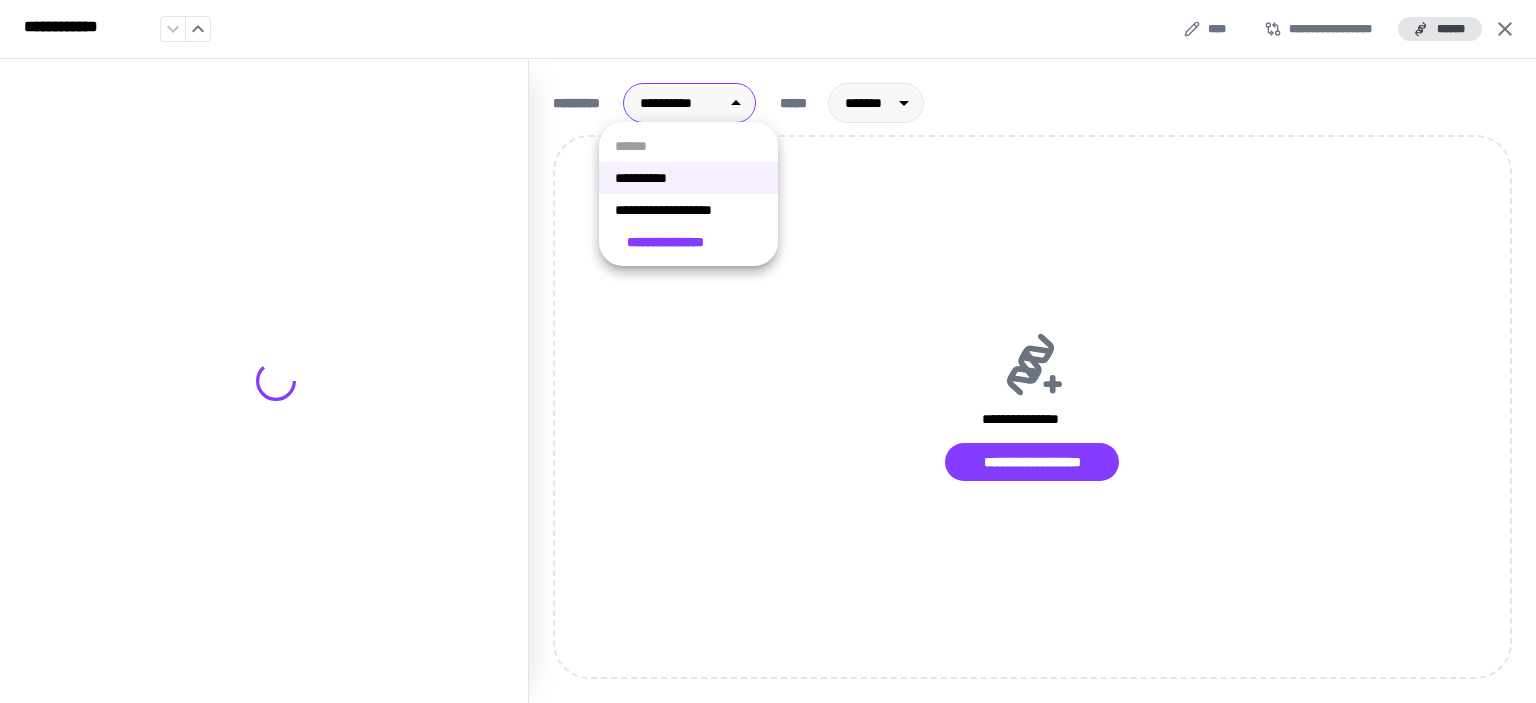 type on "**" 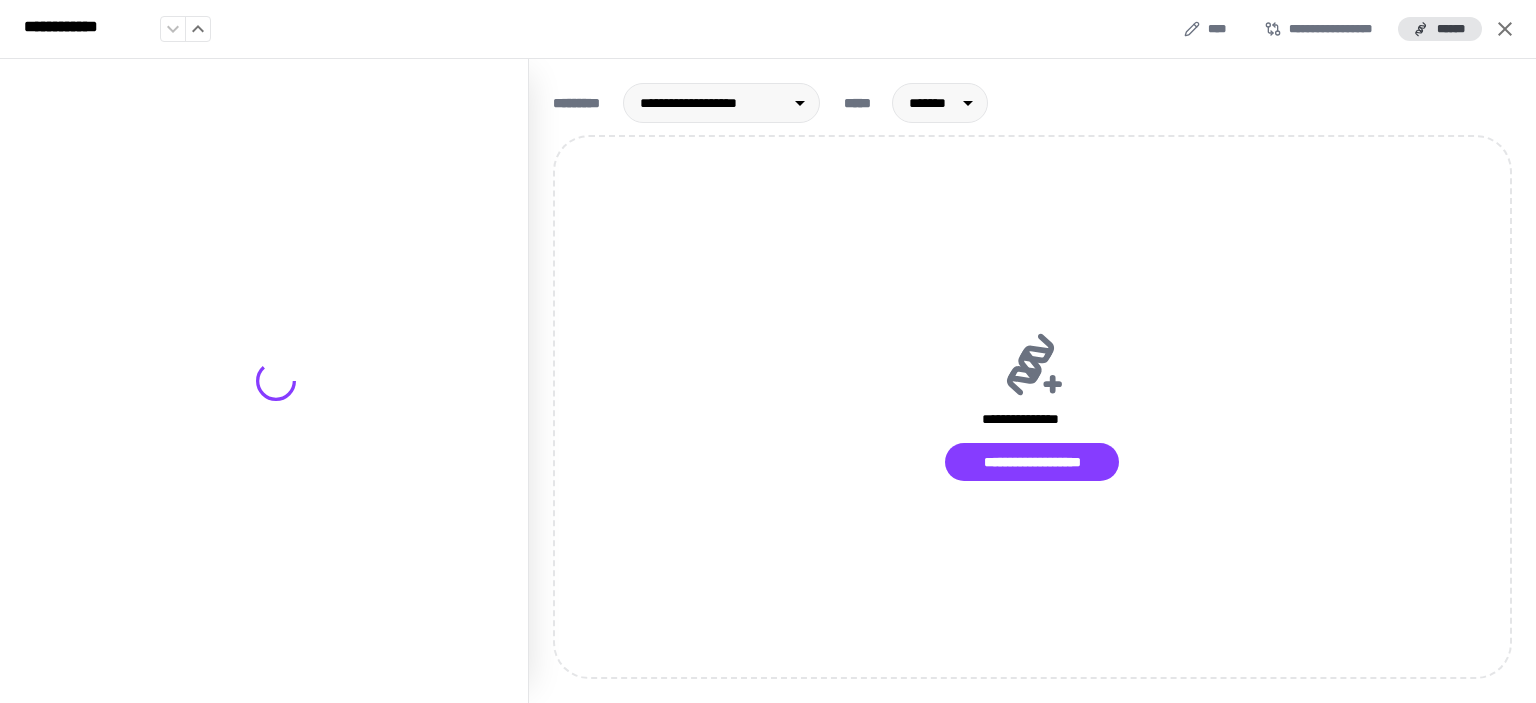 click on "[FIRST] [LAST] [STREET] [CITY] [STATE]" at bounding box center (1032, 103) 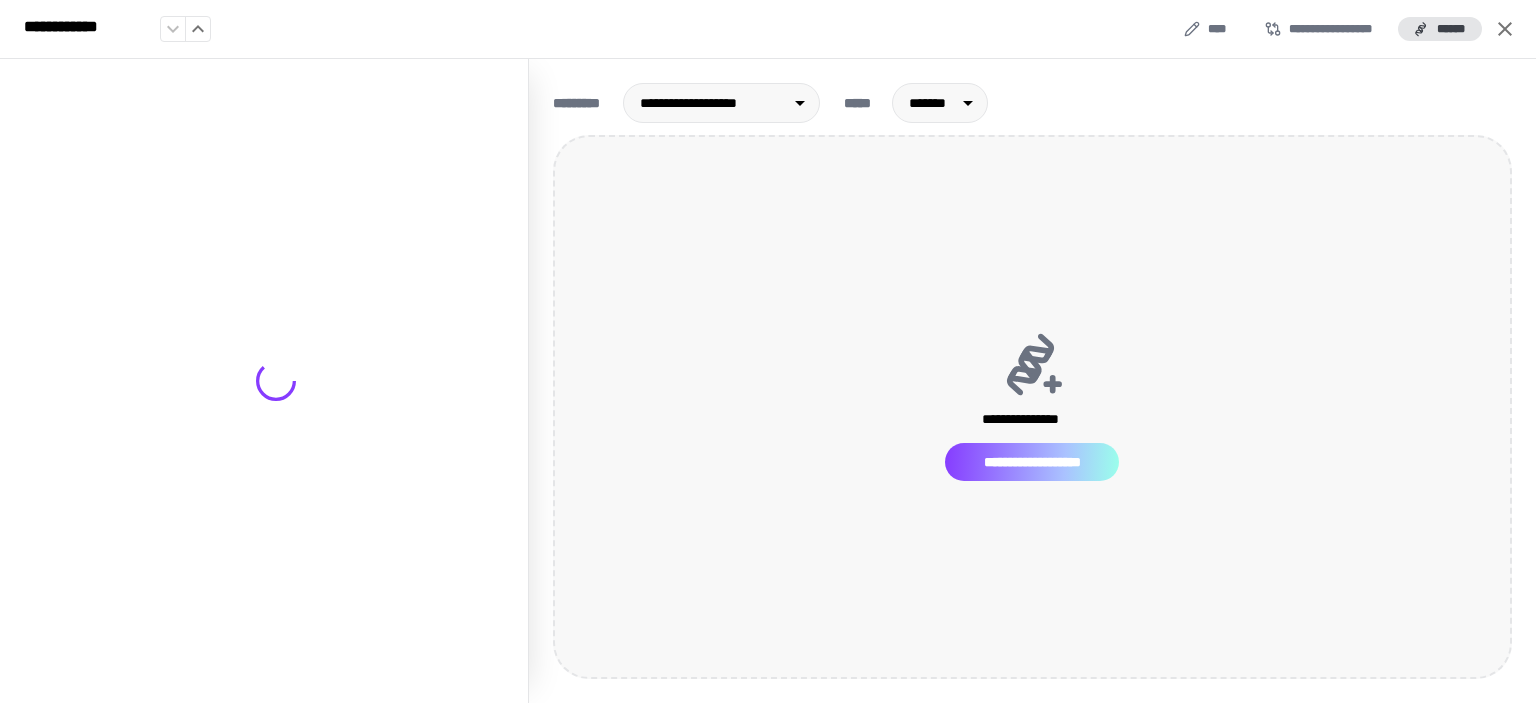 click on "**********" at bounding box center (1032, 462) 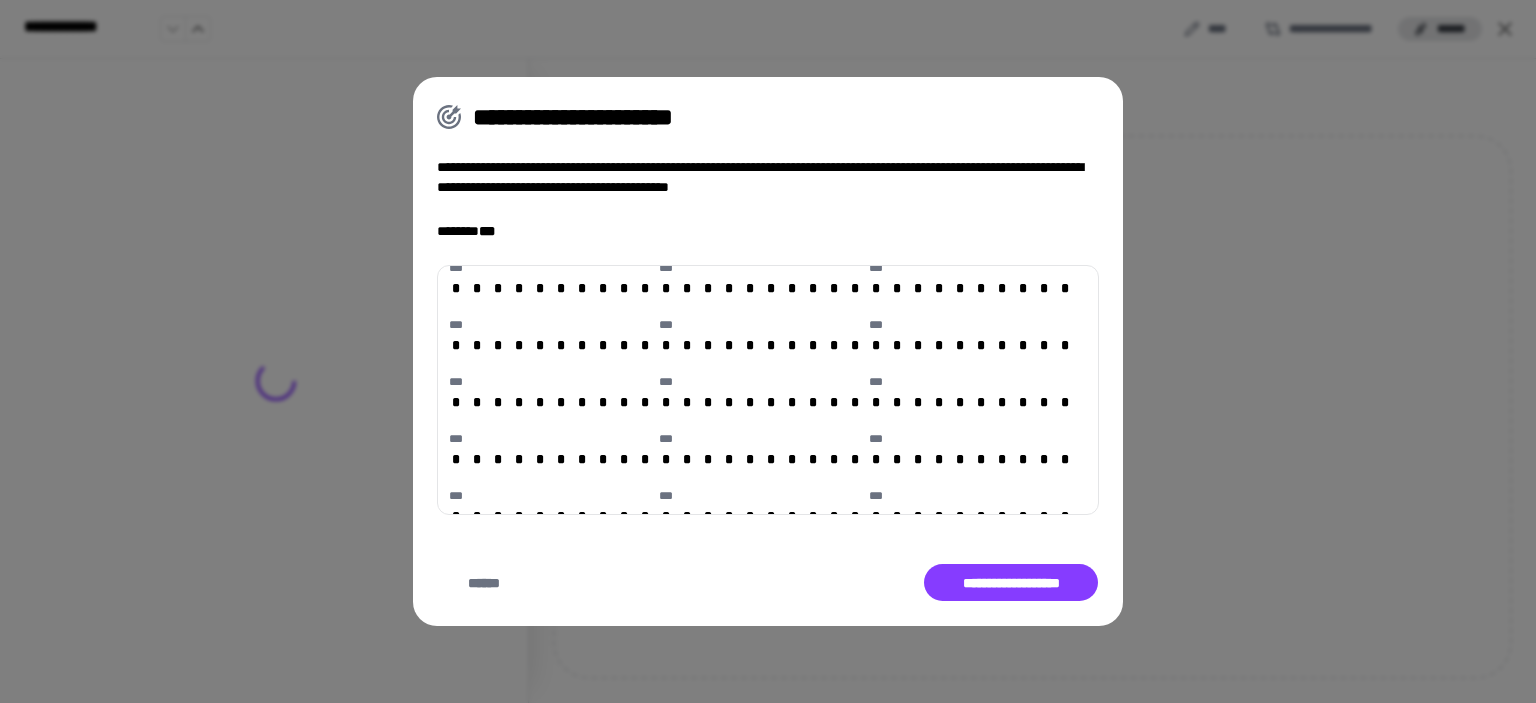 scroll, scrollTop: 1043, scrollLeft: 0, axis: vertical 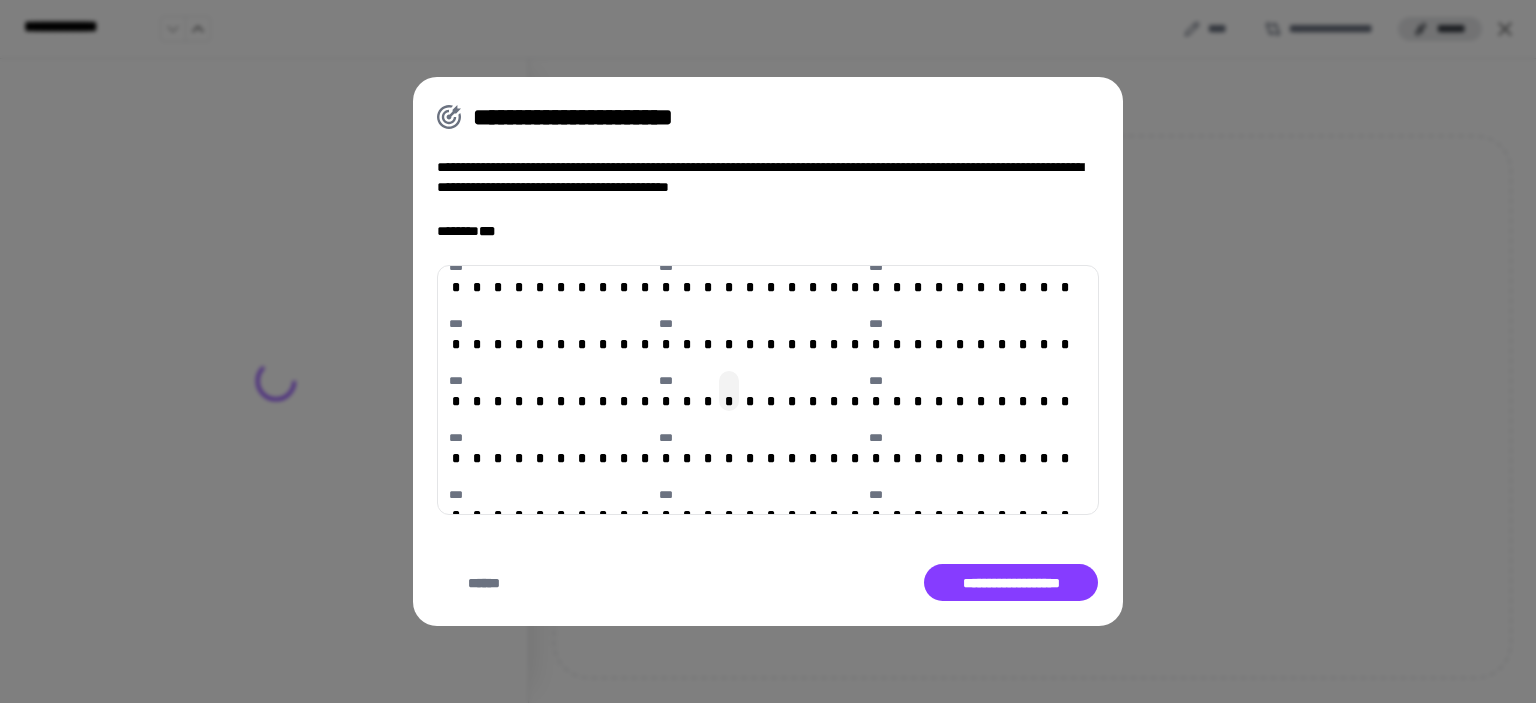click on "*" at bounding box center (729, 401) 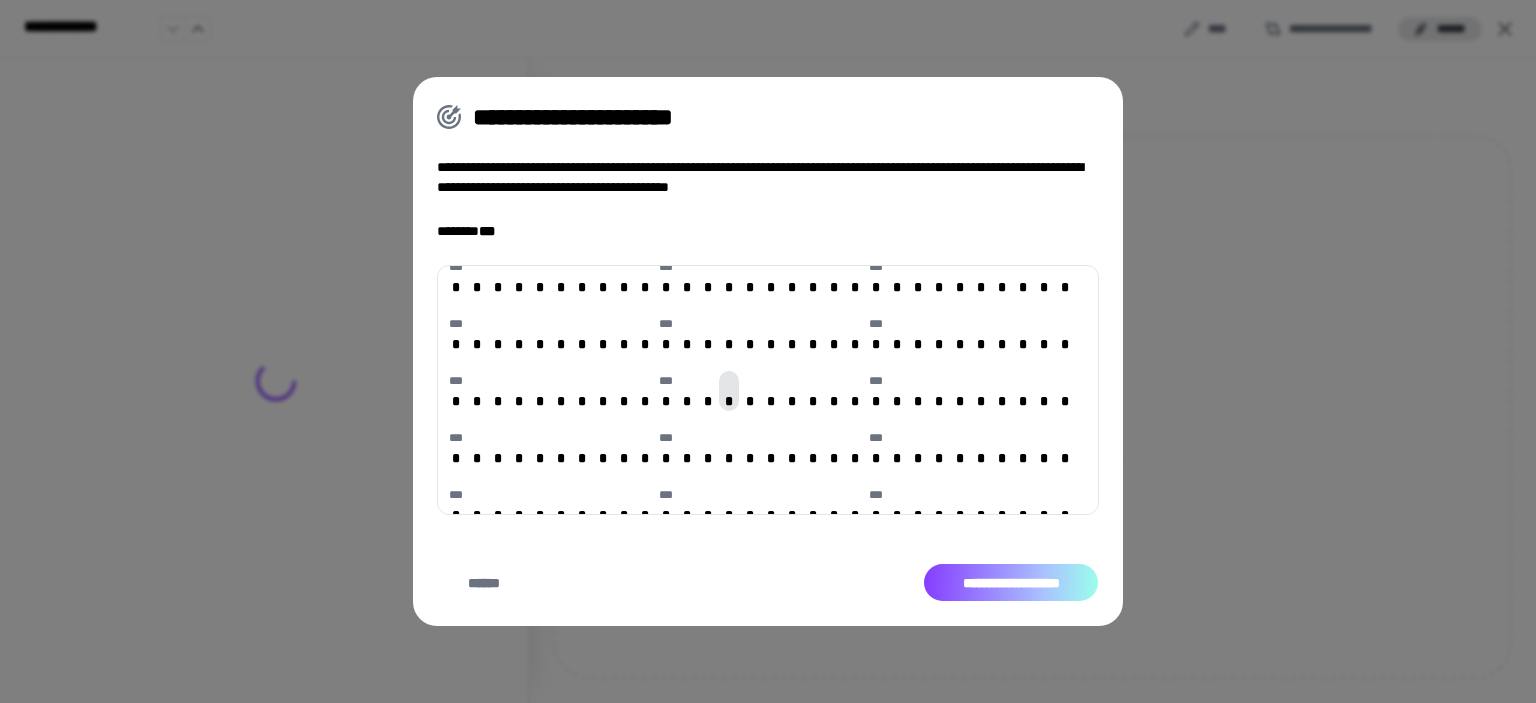 click on "**********" at bounding box center (1011, 583) 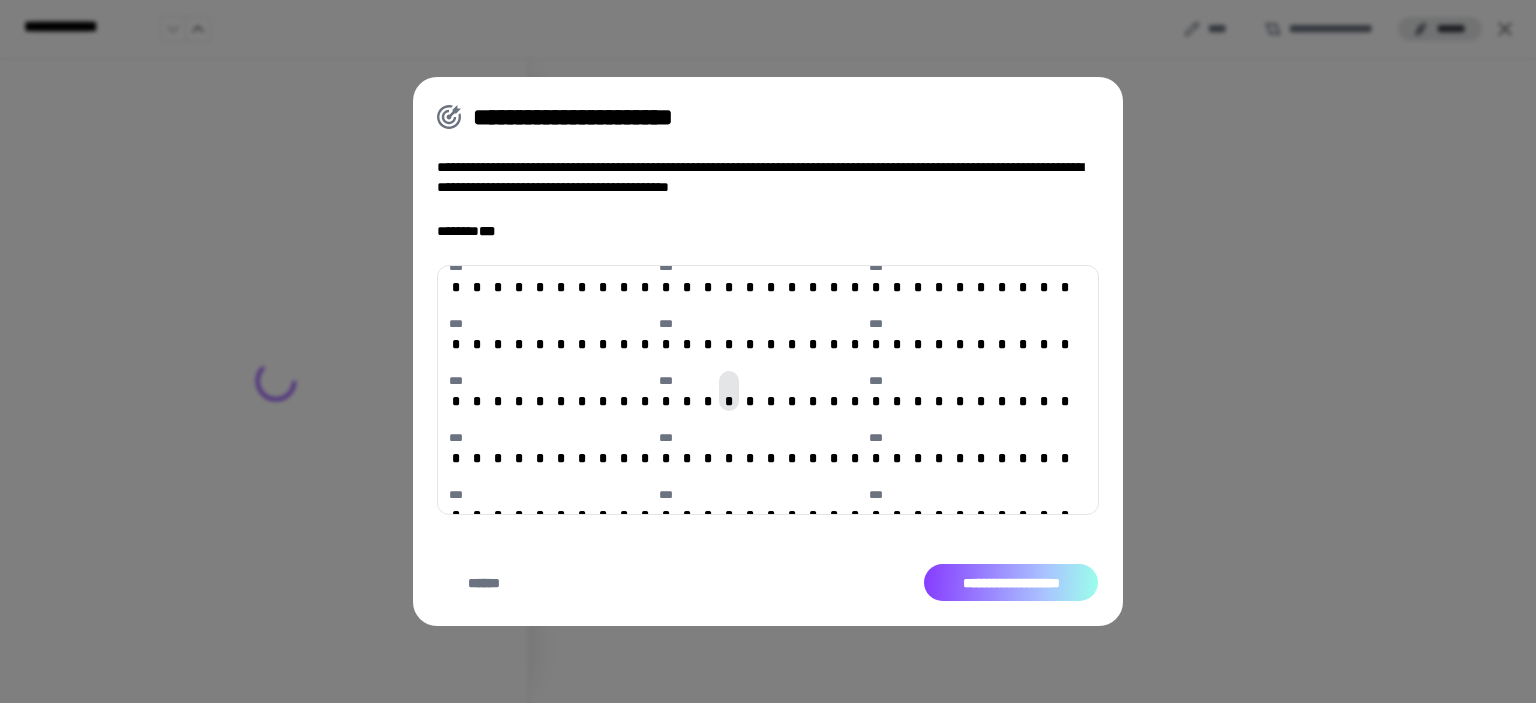 click on "**********" at bounding box center (1011, 583) 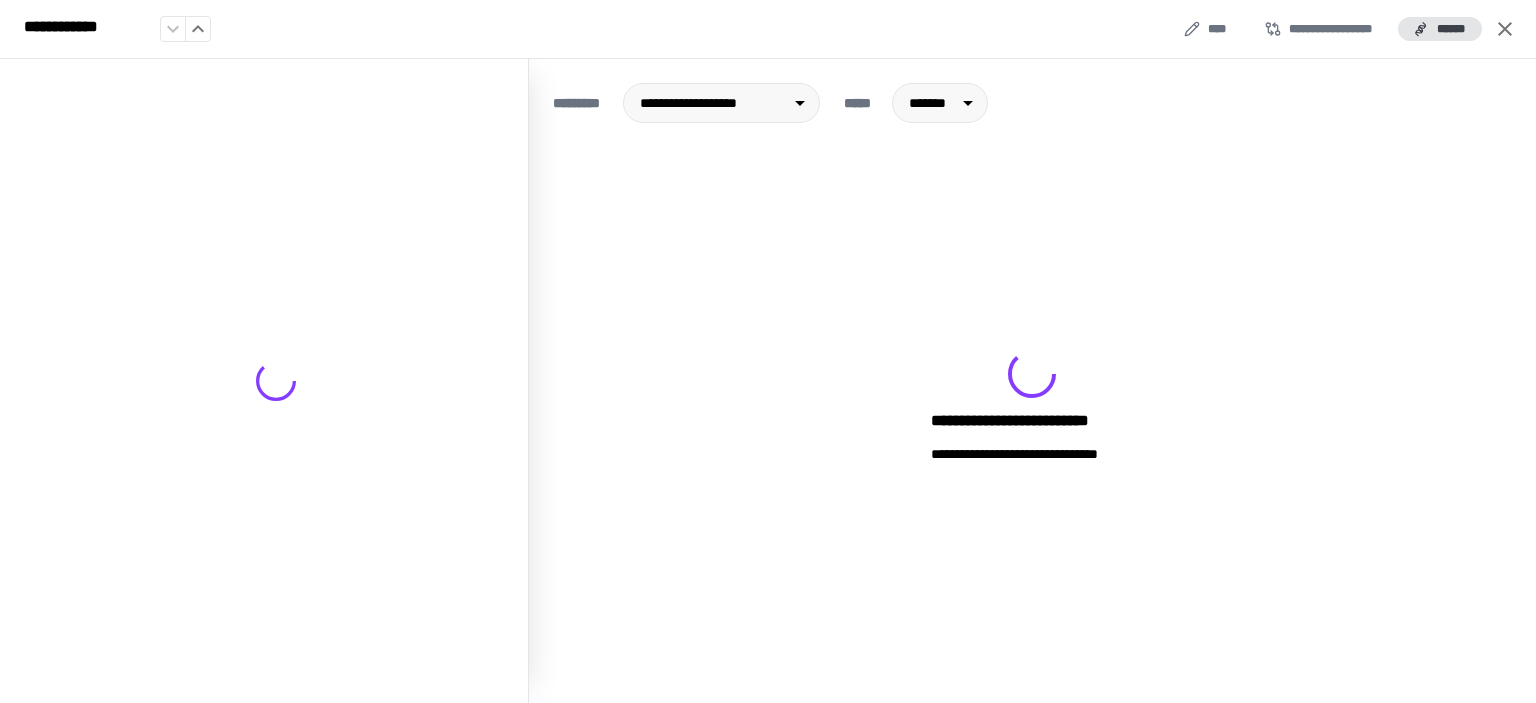 click 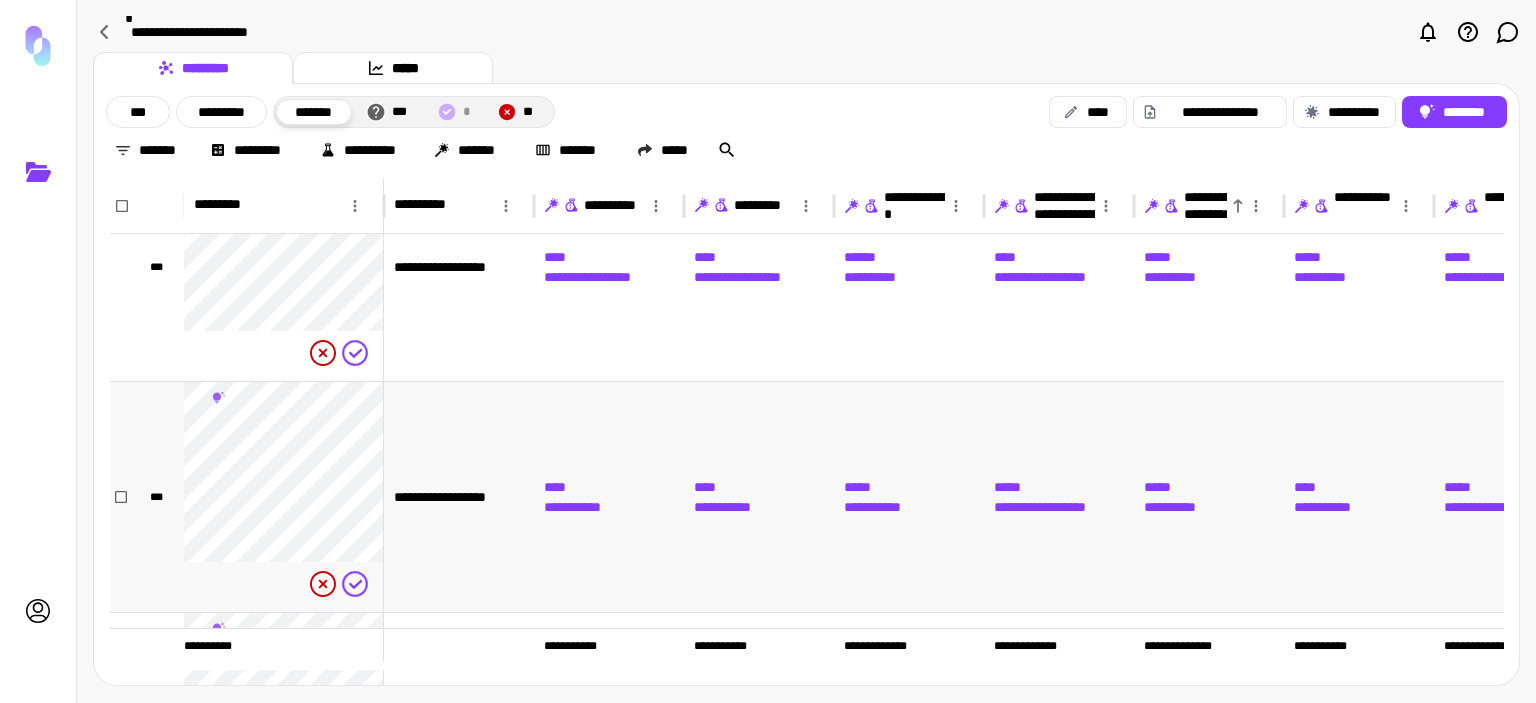 scroll, scrollTop: 0, scrollLeft: 67, axis: horizontal 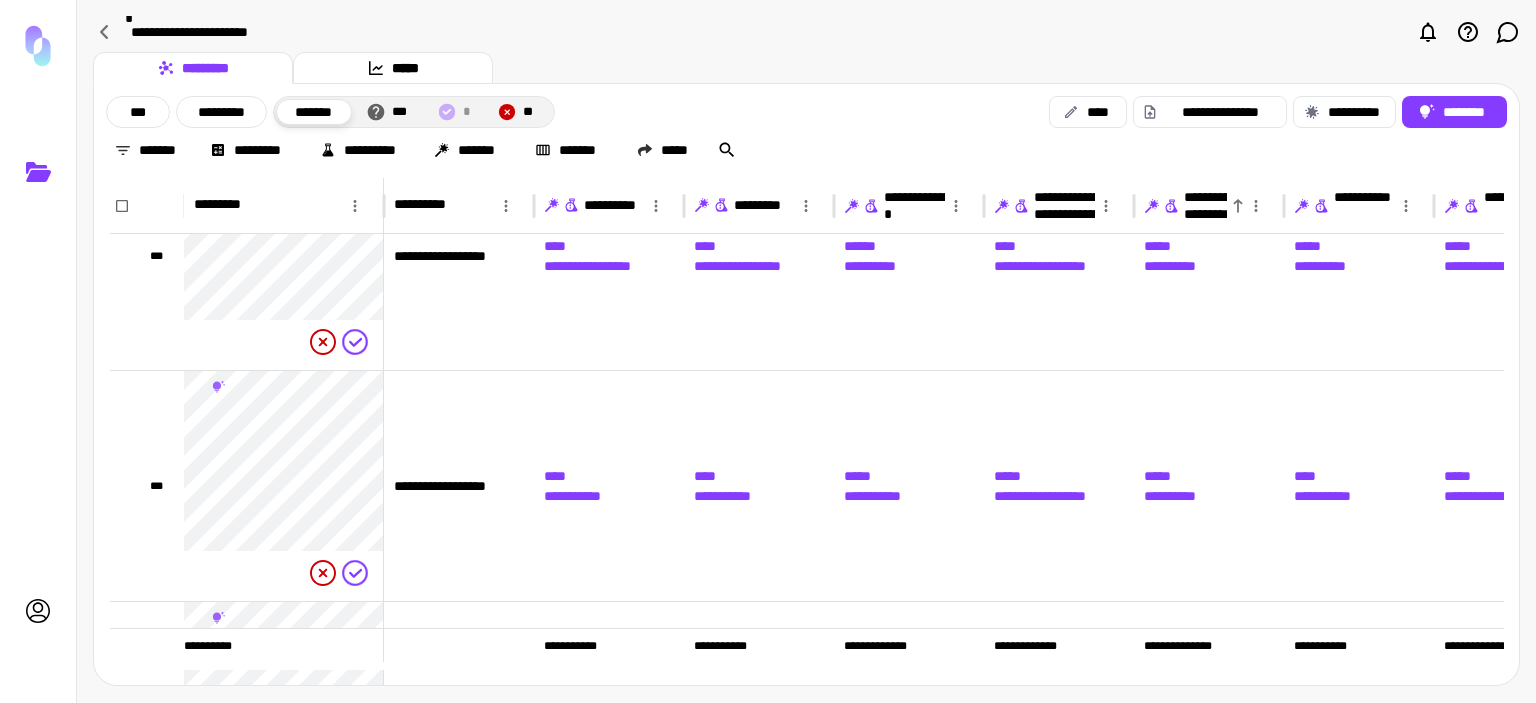 click 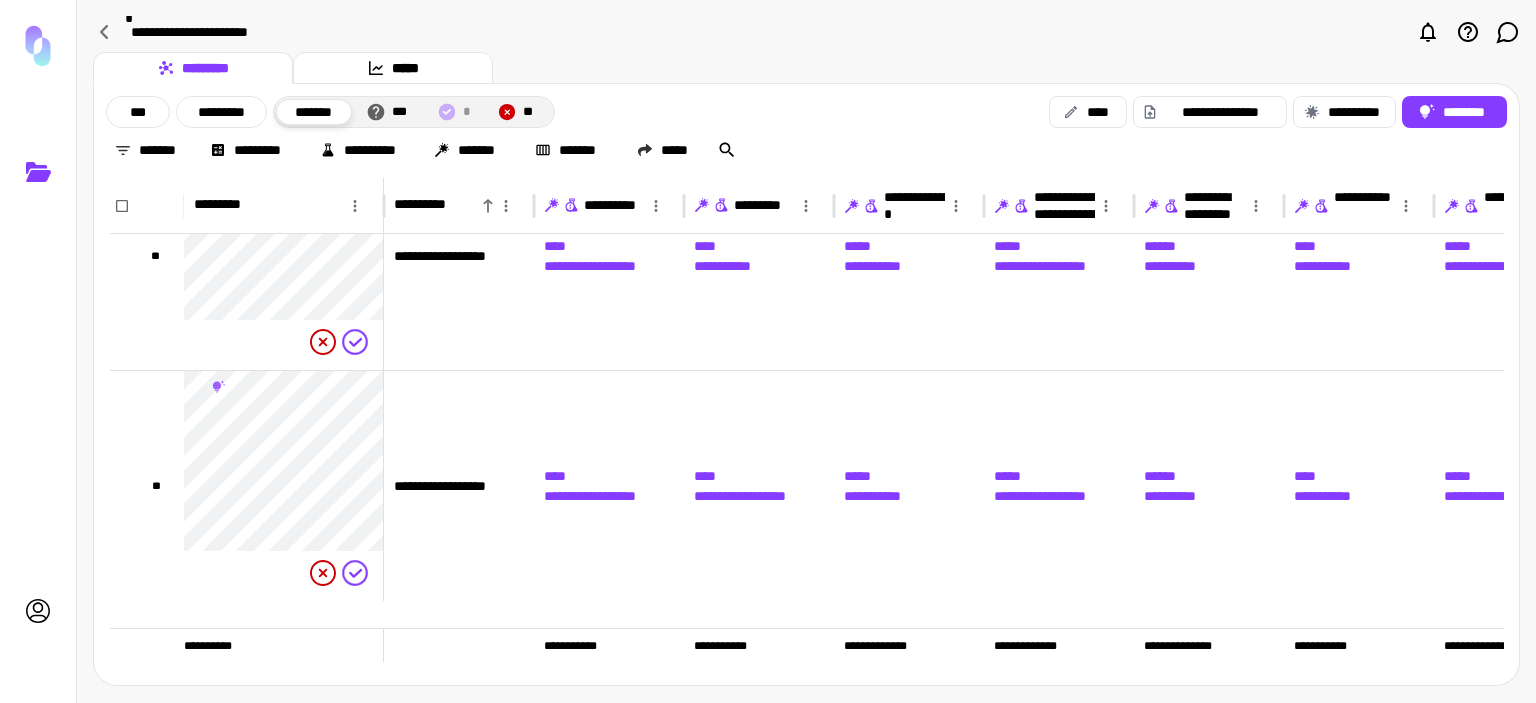 scroll, scrollTop: 0, scrollLeft: 0, axis: both 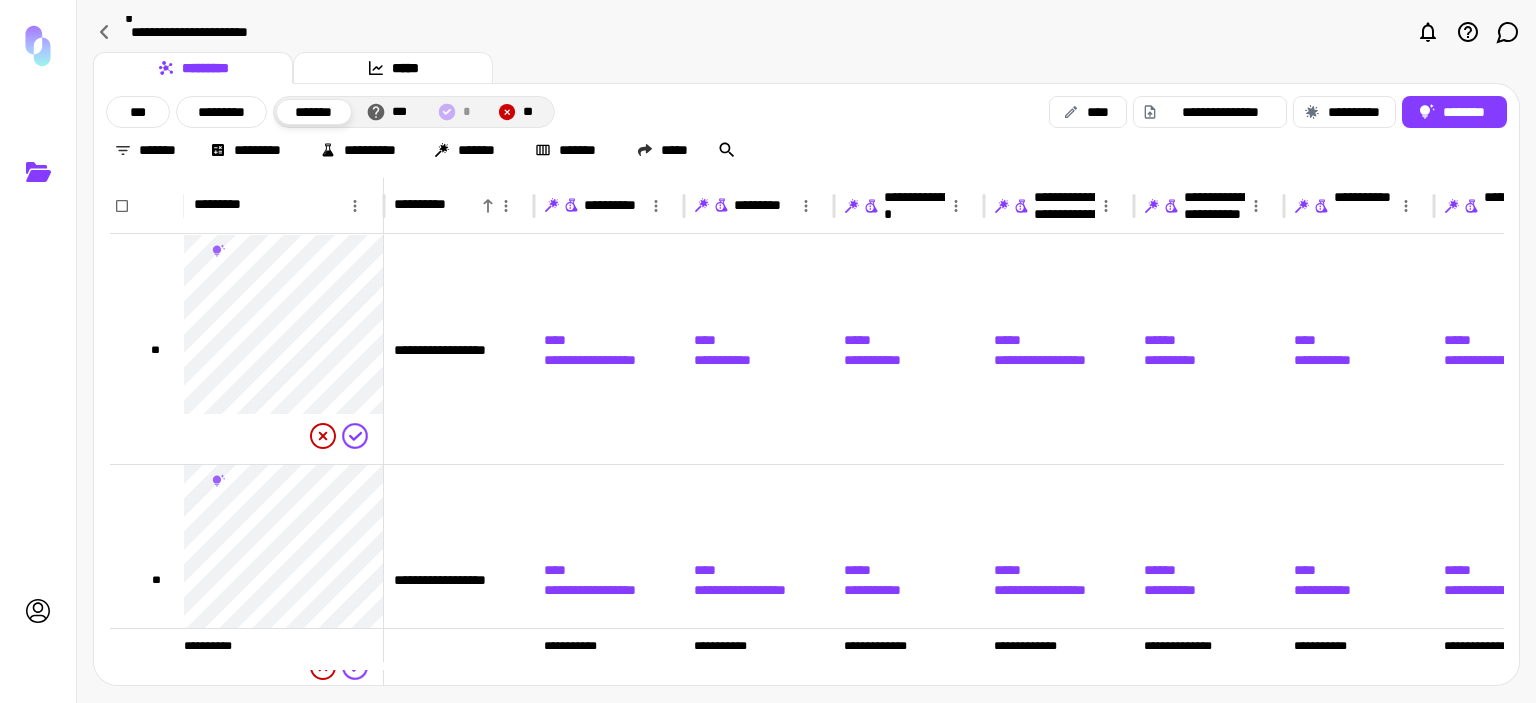 click 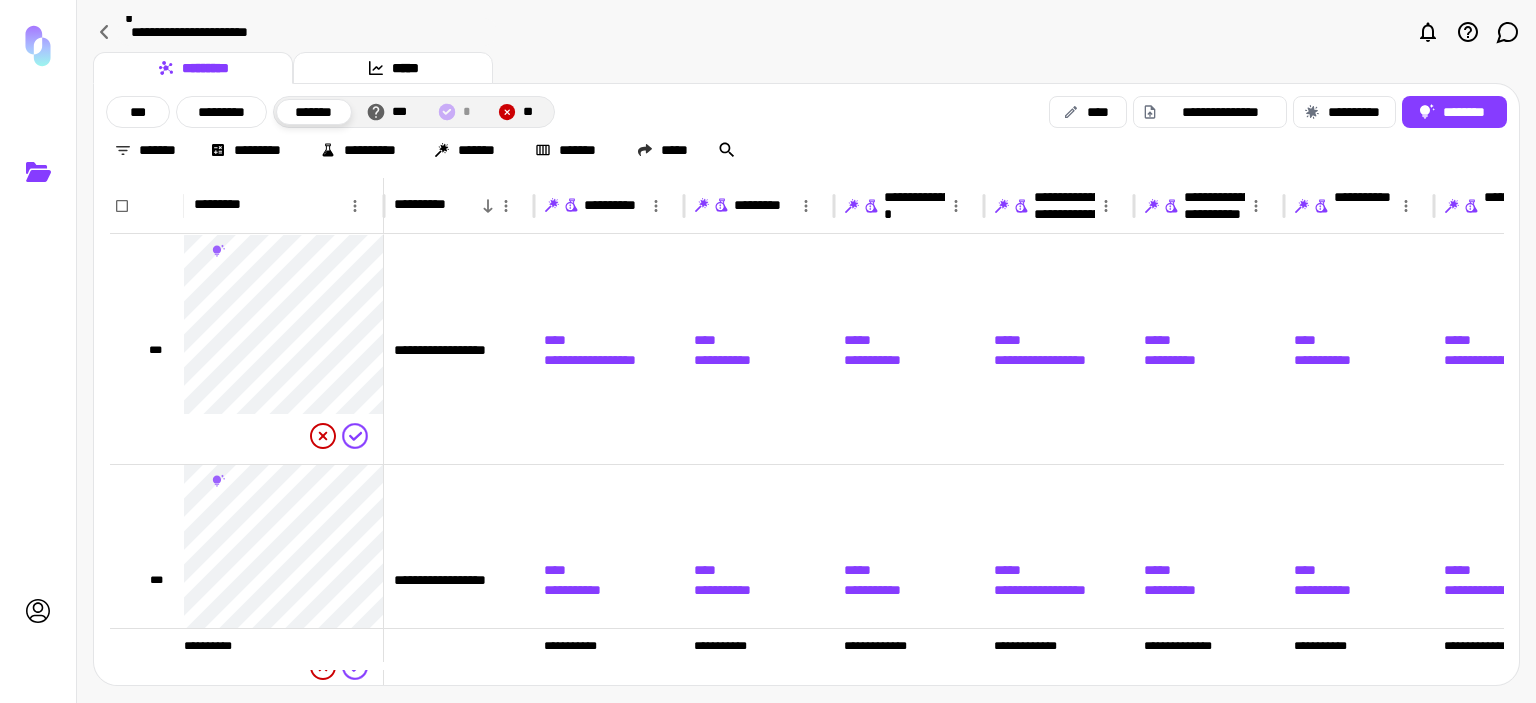 scroll, scrollTop: 0, scrollLeft: 0, axis: both 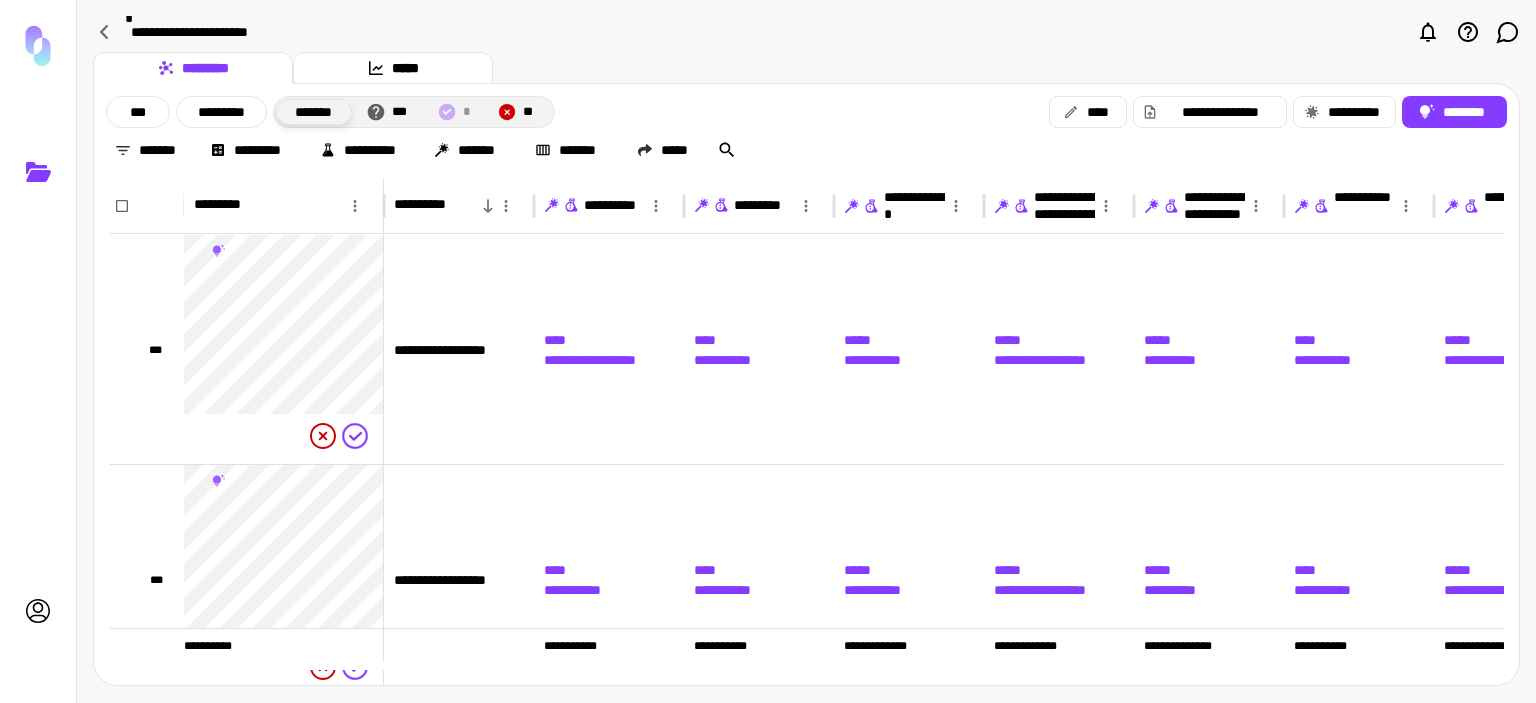 click on "*******" at bounding box center (314, 112) 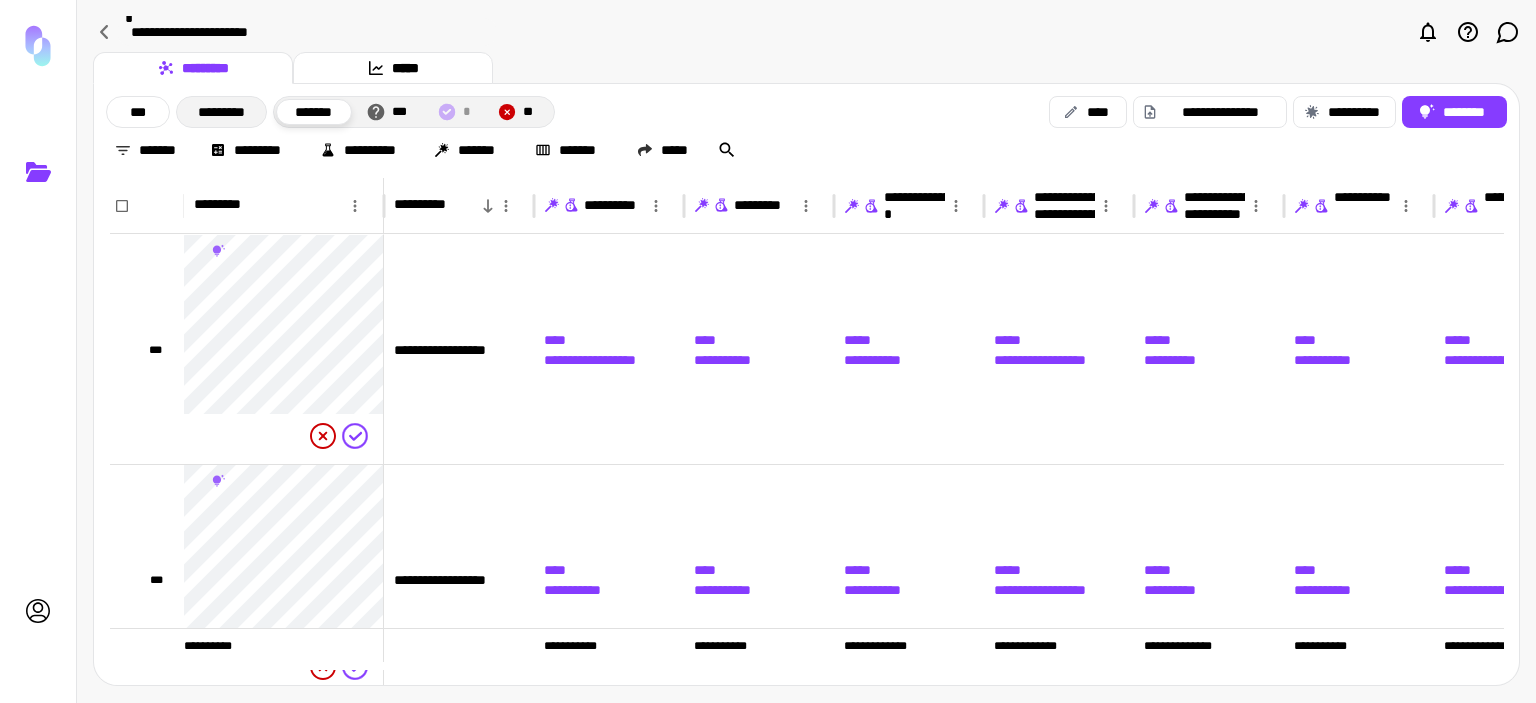 click on "*********" at bounding box center (221, 112) 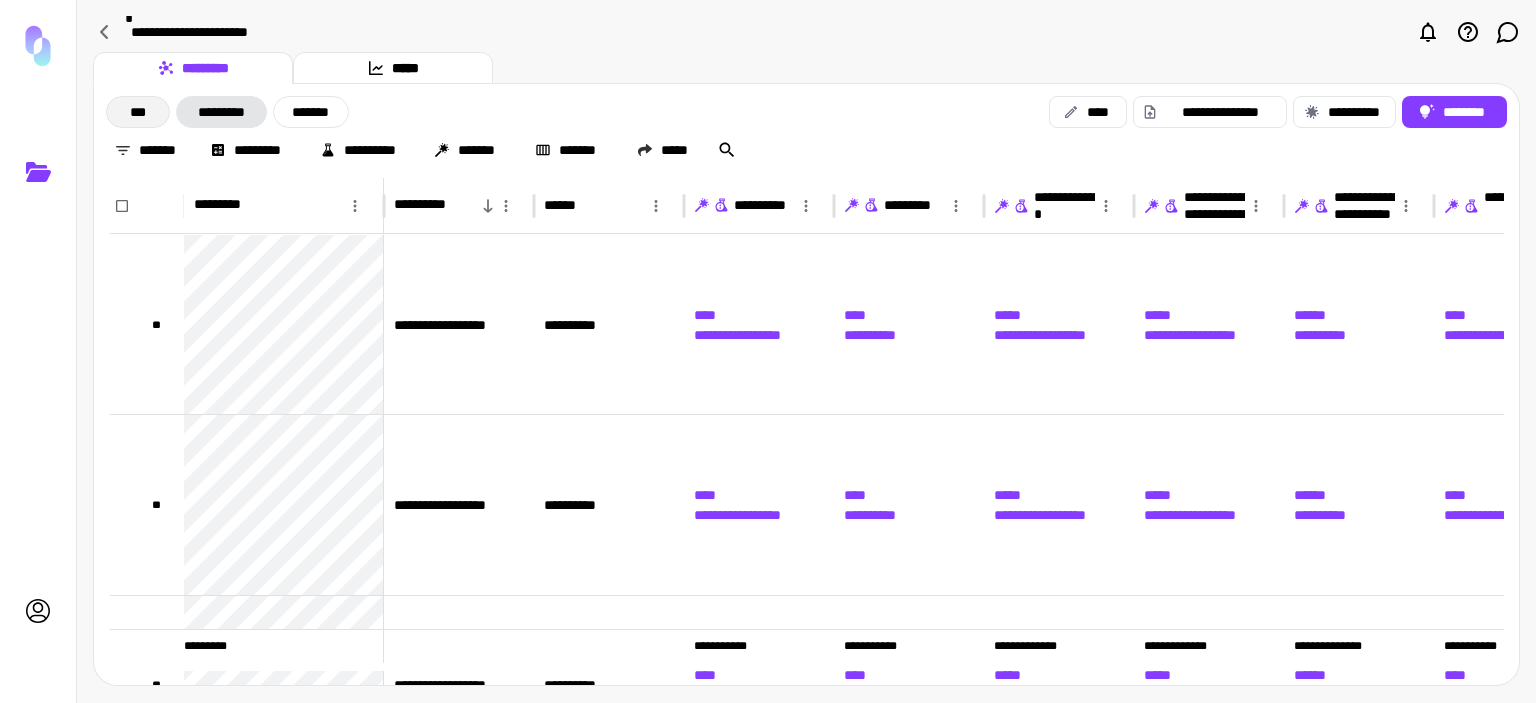 click on "***" at bounding box center (138, 112) 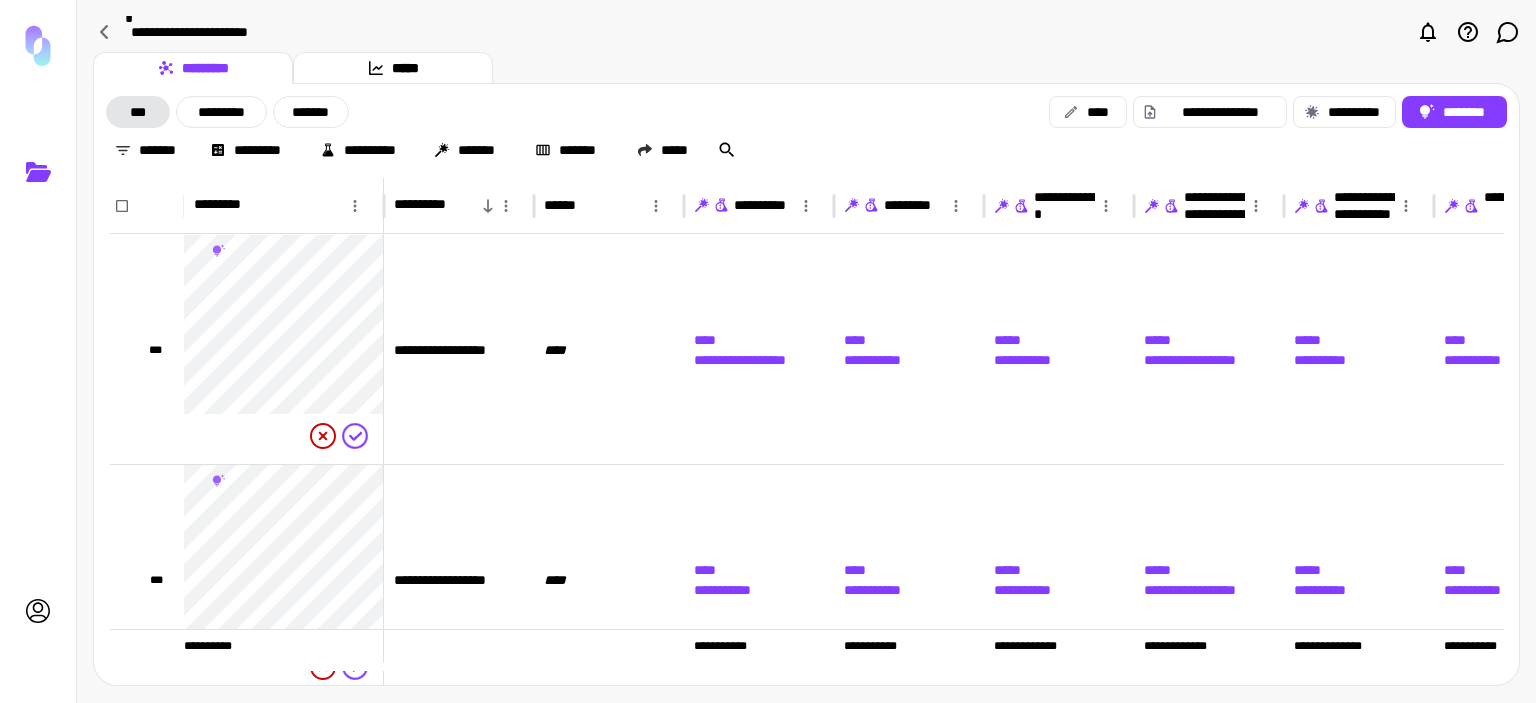click on "***" at bounding box center [138, 112] 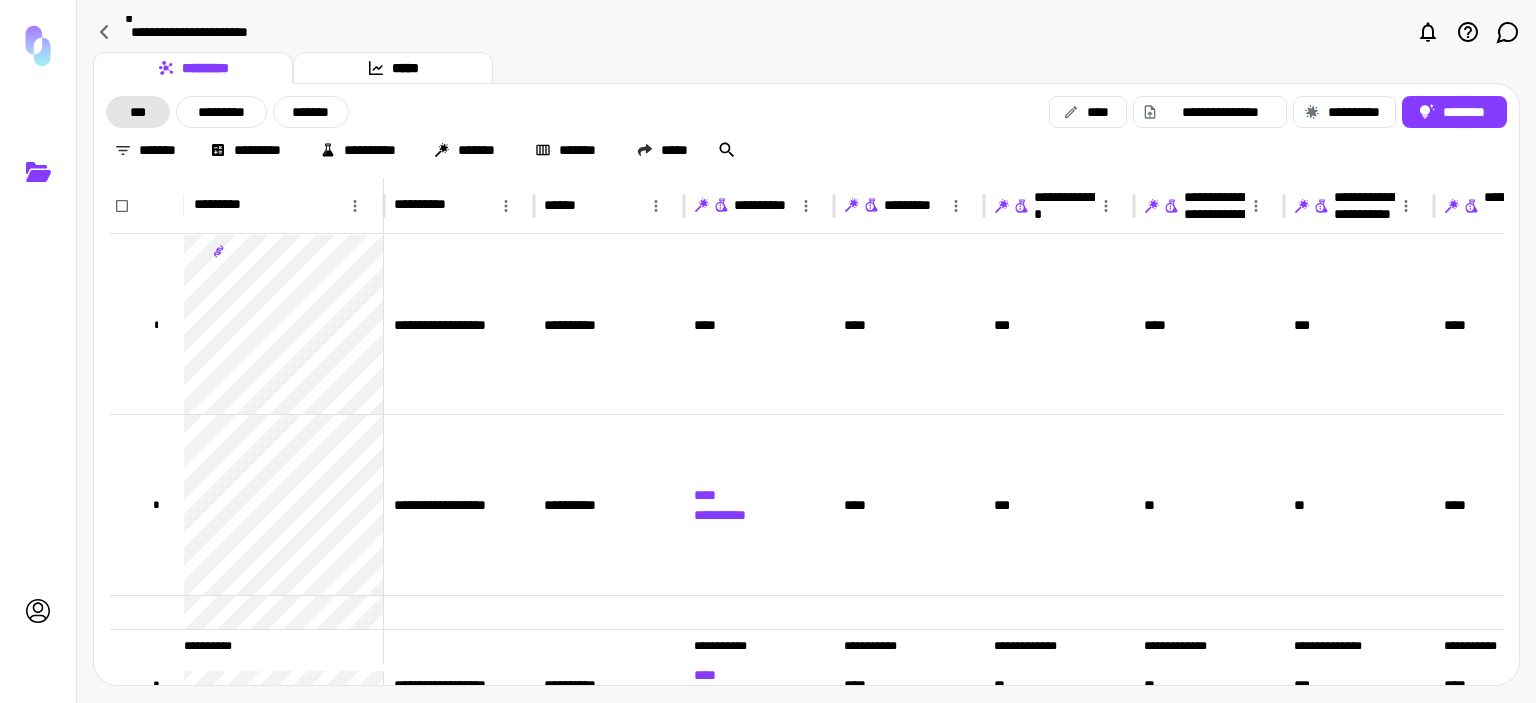 click 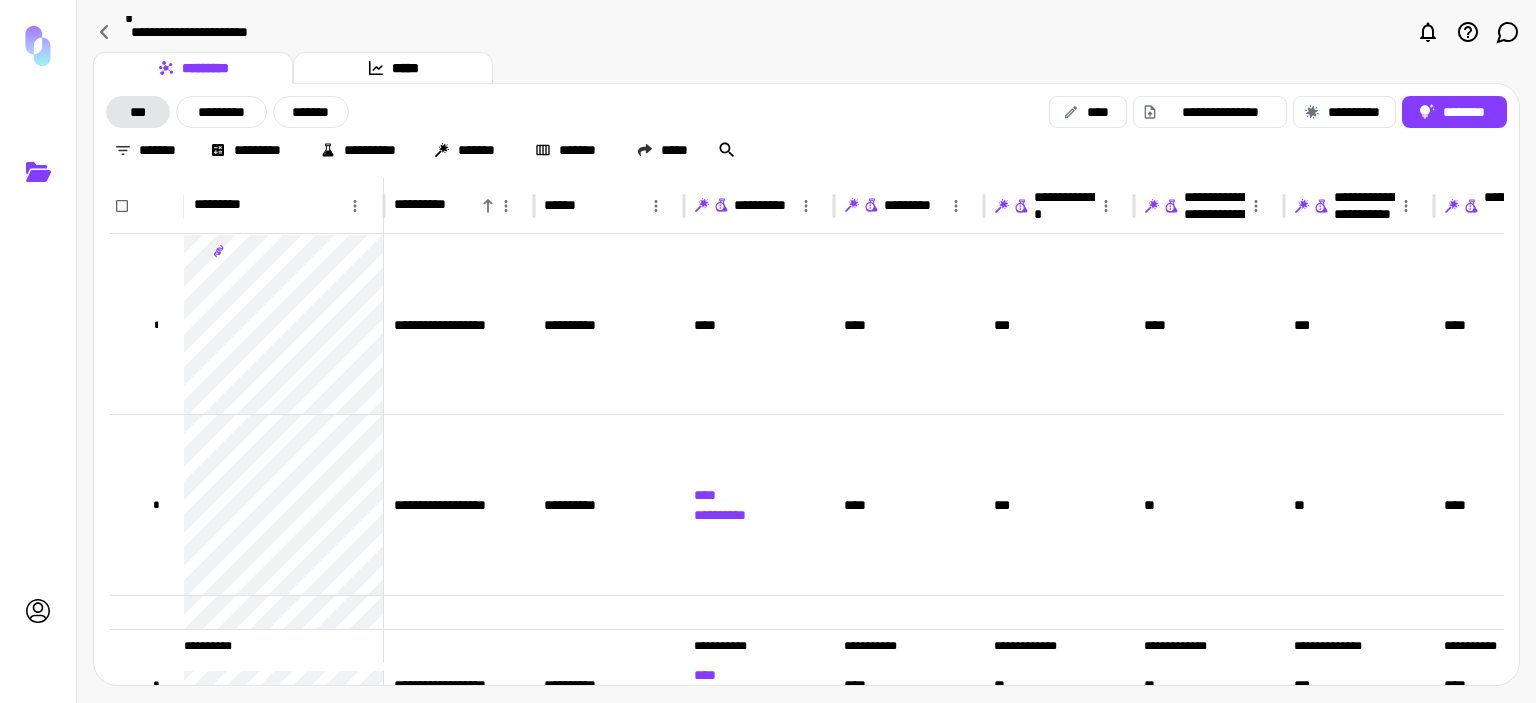 click 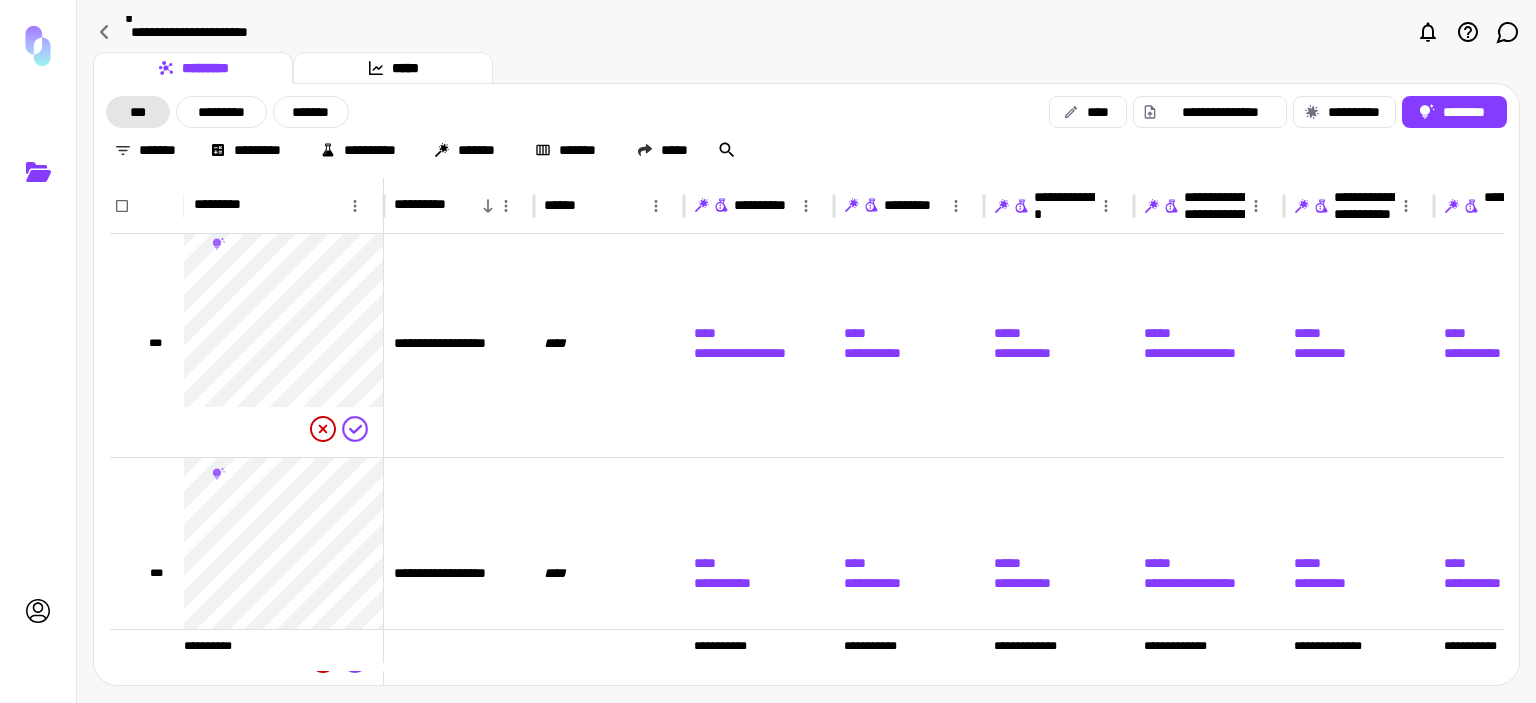 click 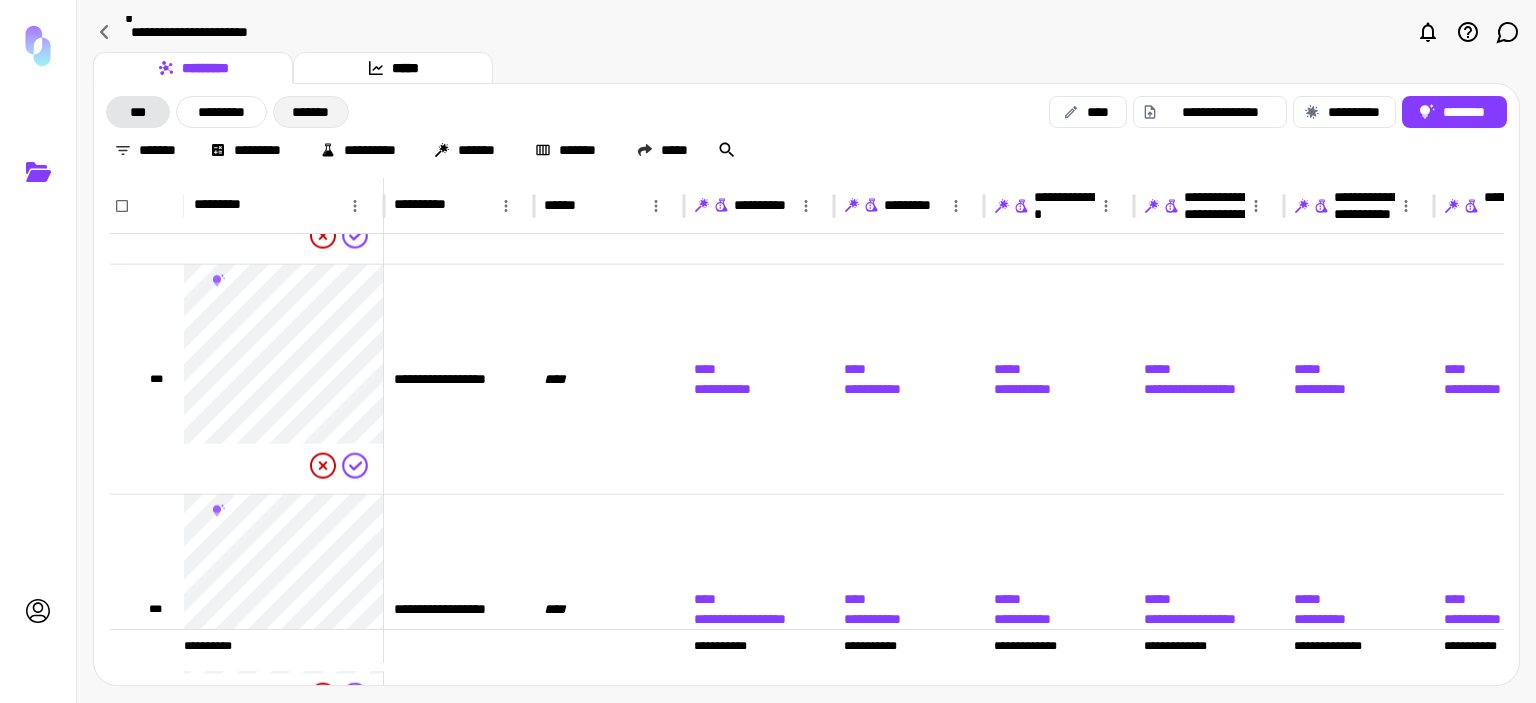 click on "*******" at bounding box center [311, 112] 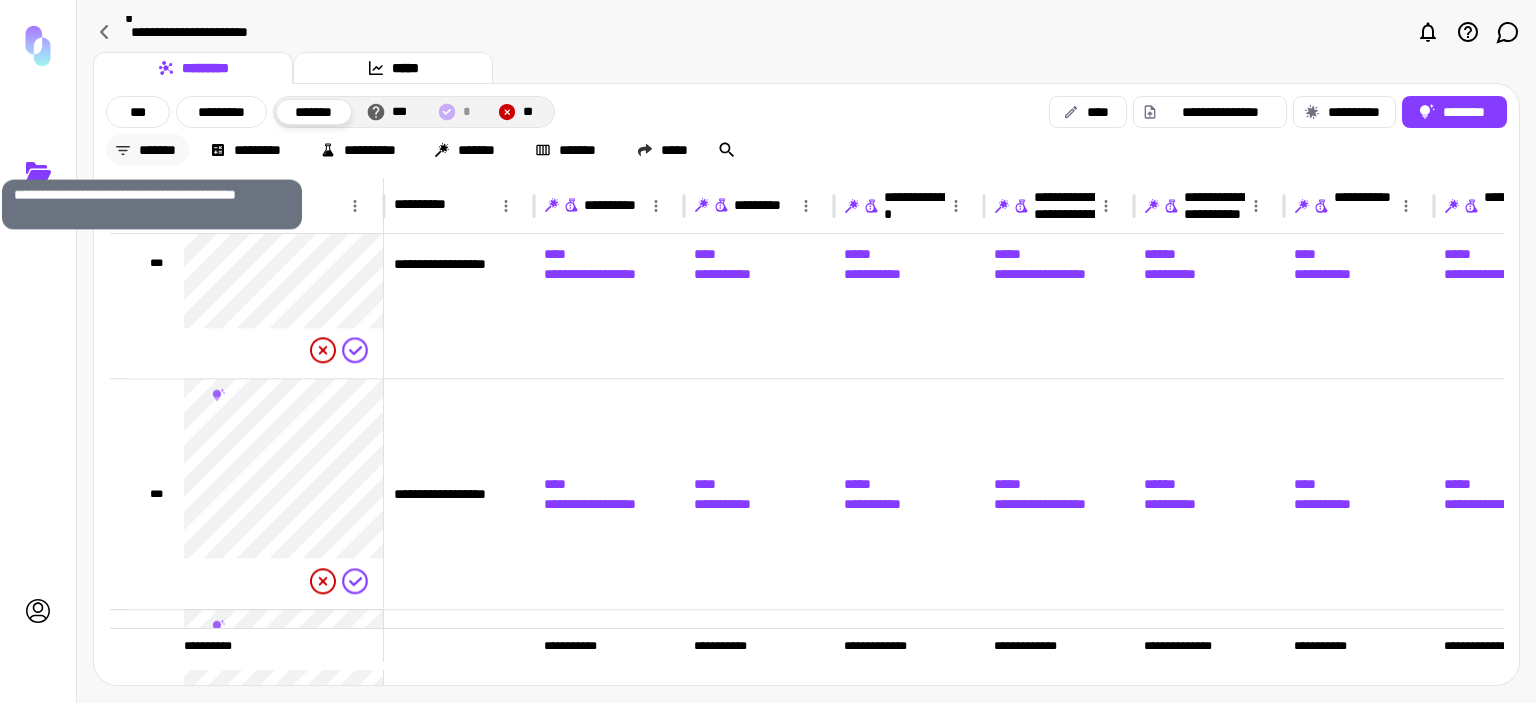 click on "*******" at bounding box center [147, 150] 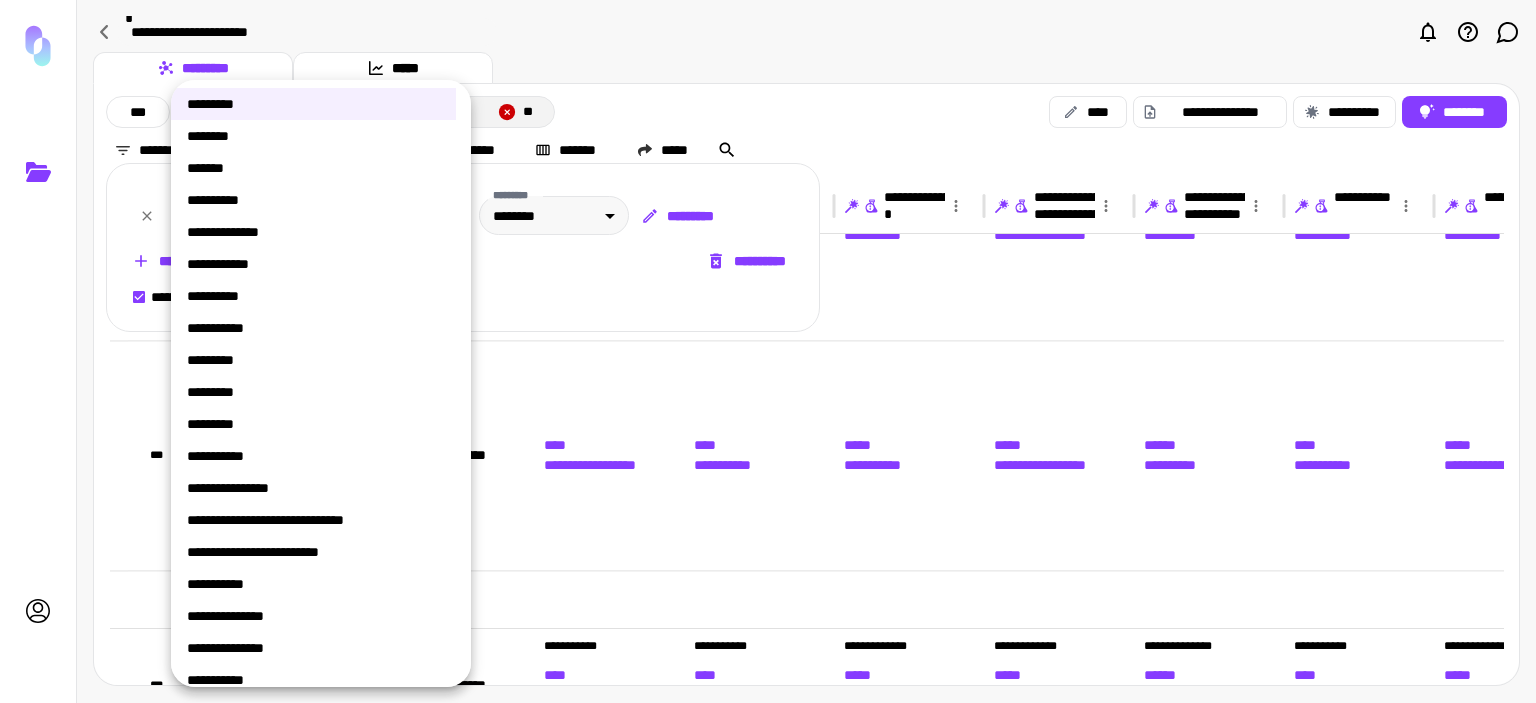 click on "[FIRST] [LAST] [STREET] [CITY] [STATE] [POSTAL_CODE] [COUNTRY] [PHONE]" at bounding box center (768, 351) 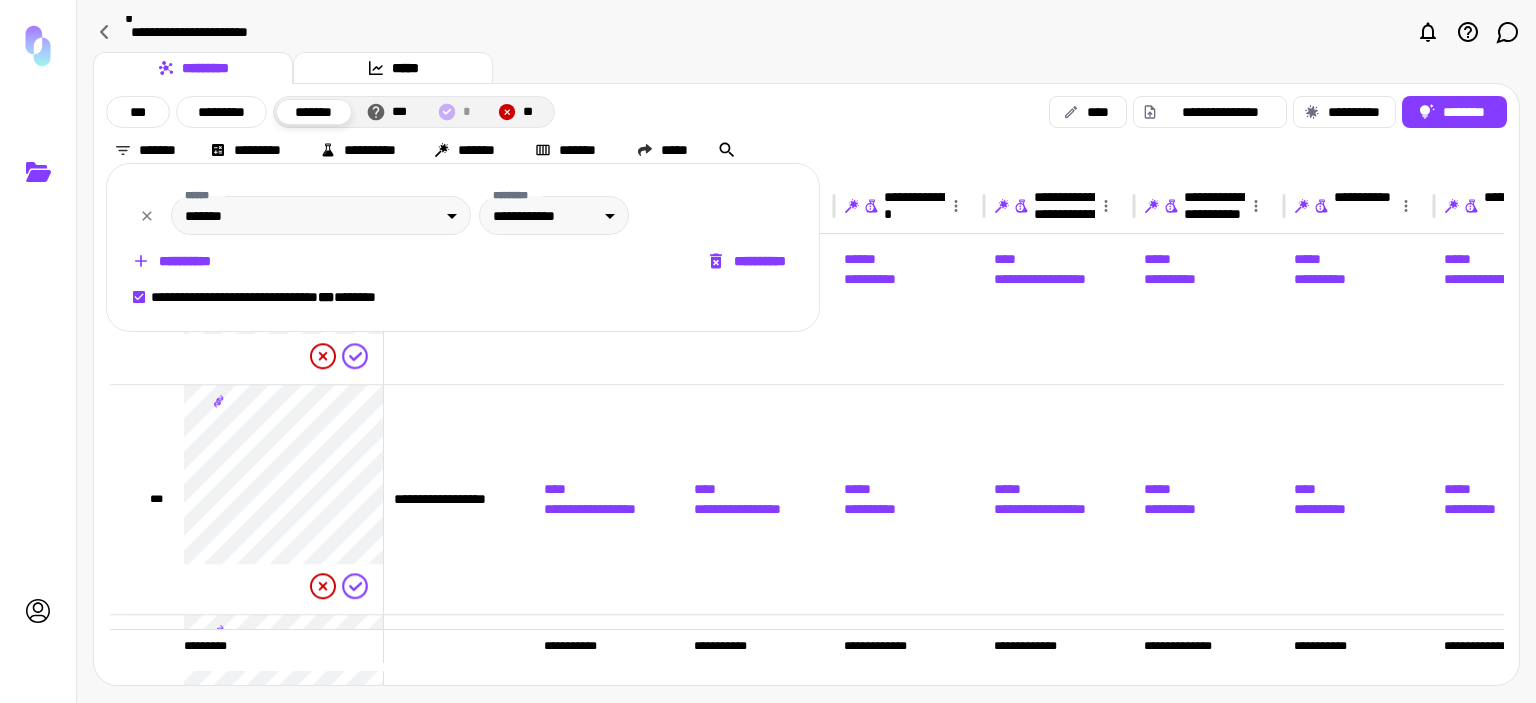 click at bounding box center [768, 351] 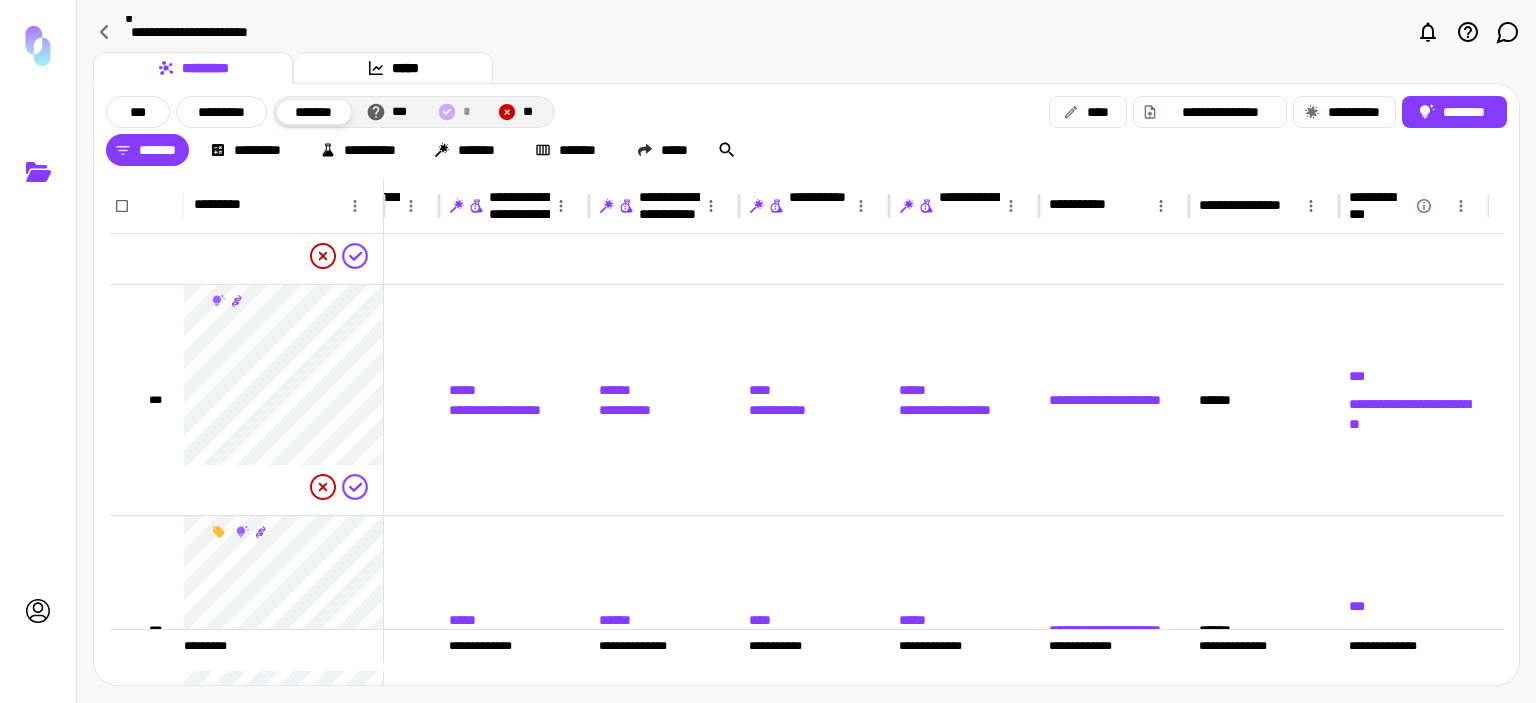 click 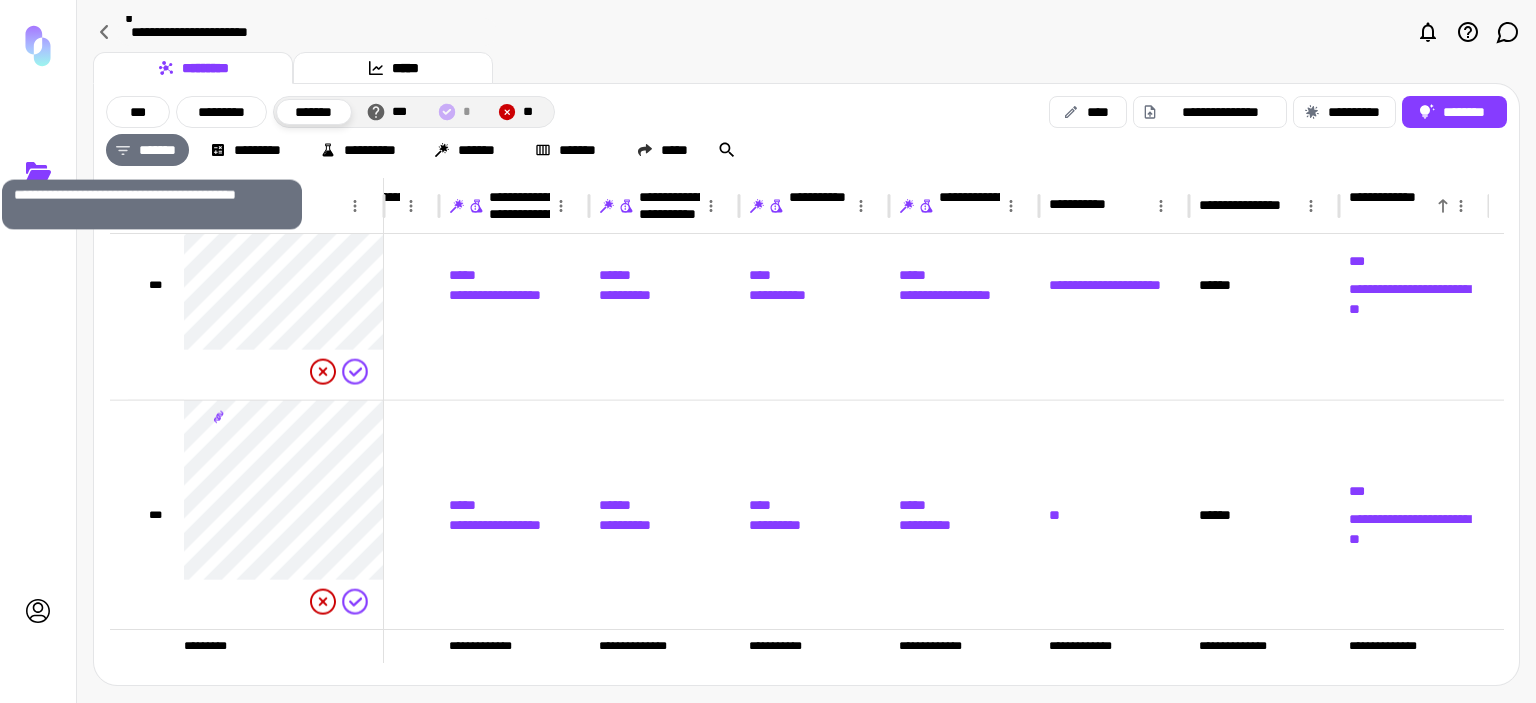click on "*******" at bounding box center (147, 150) 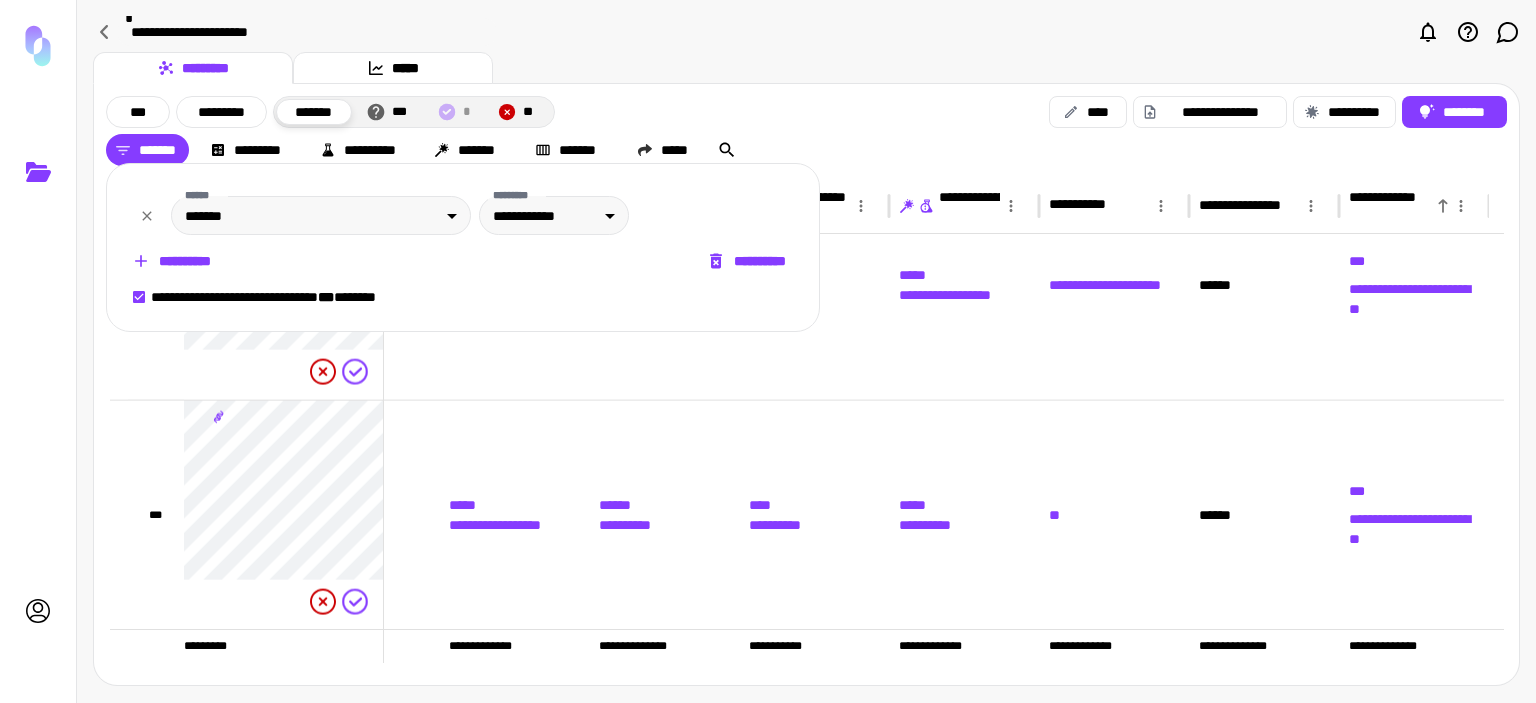 click on "**********" at bounding box center [748, 261] 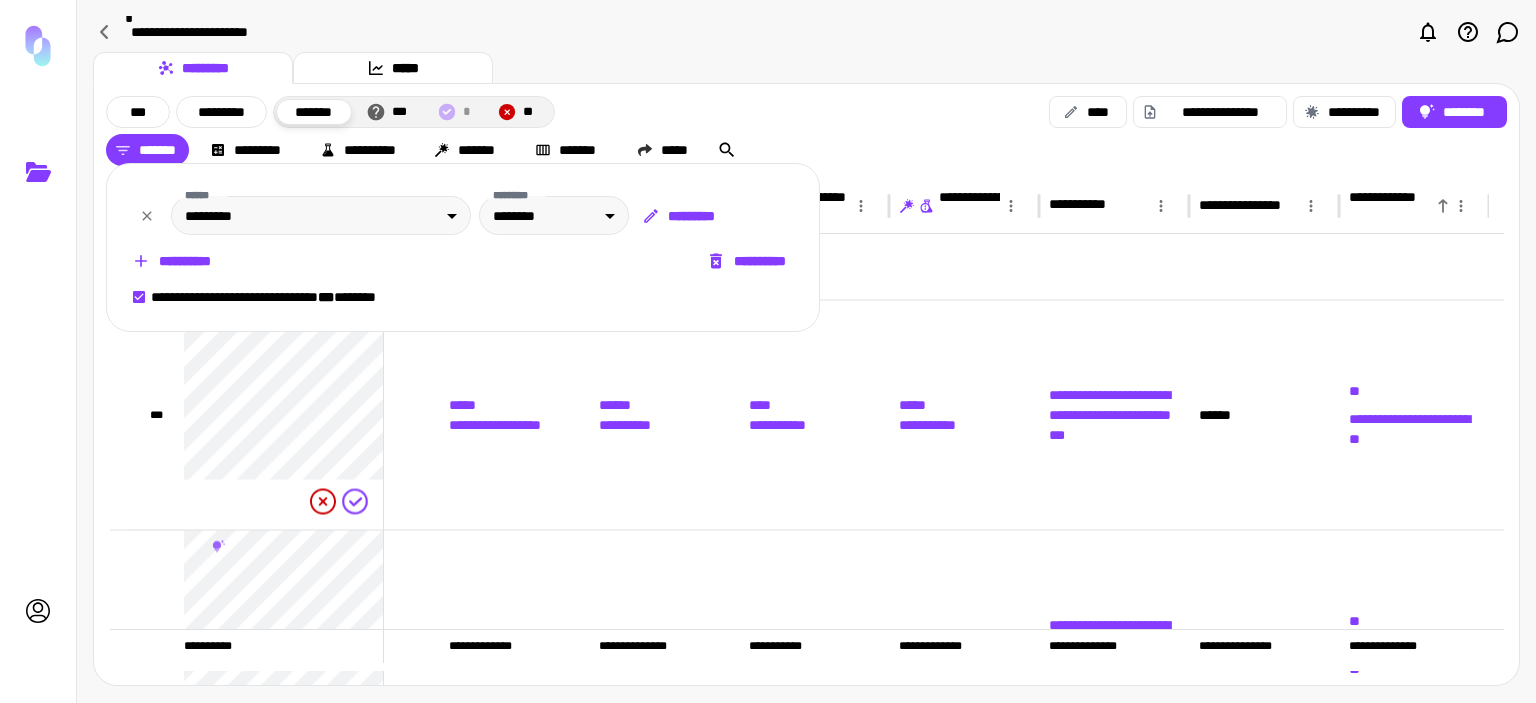 click at bounding box center (768, 351) 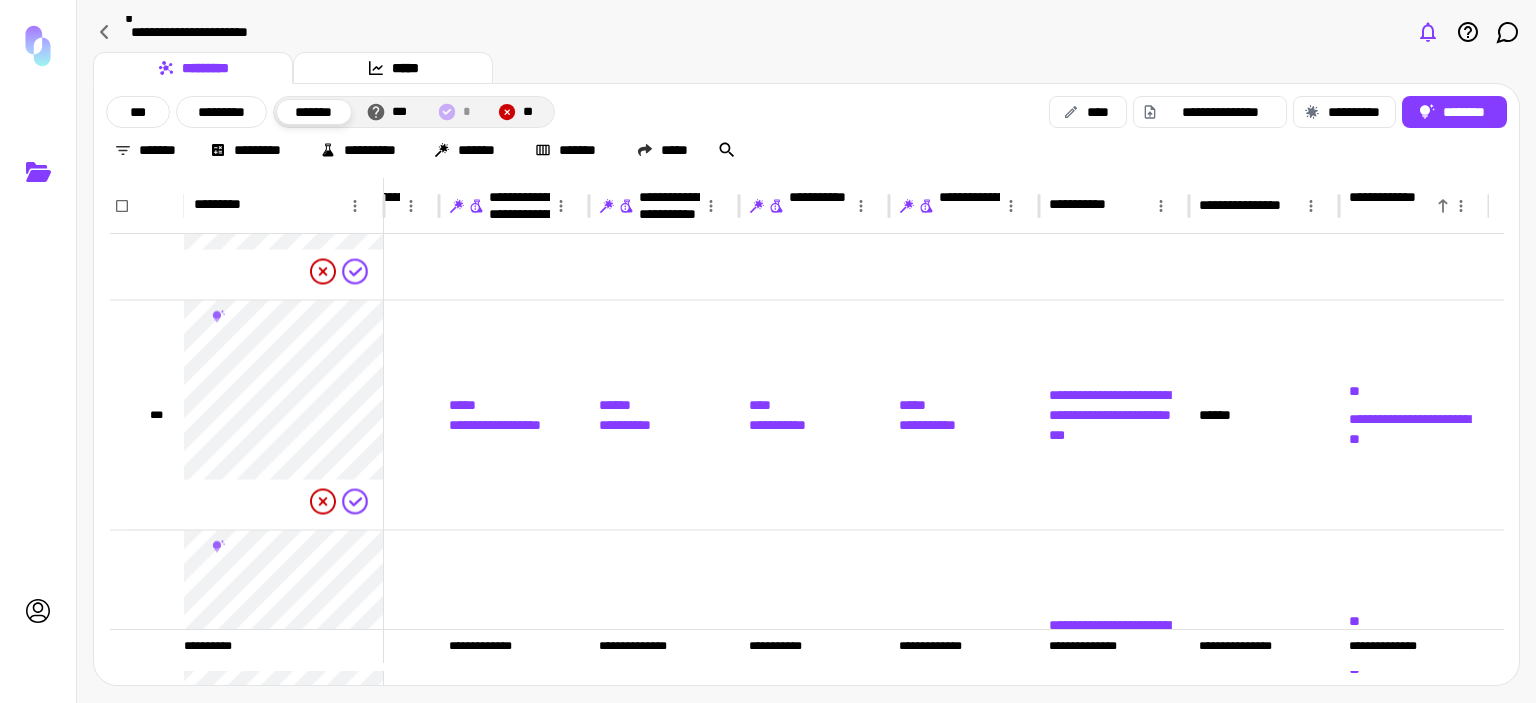 click 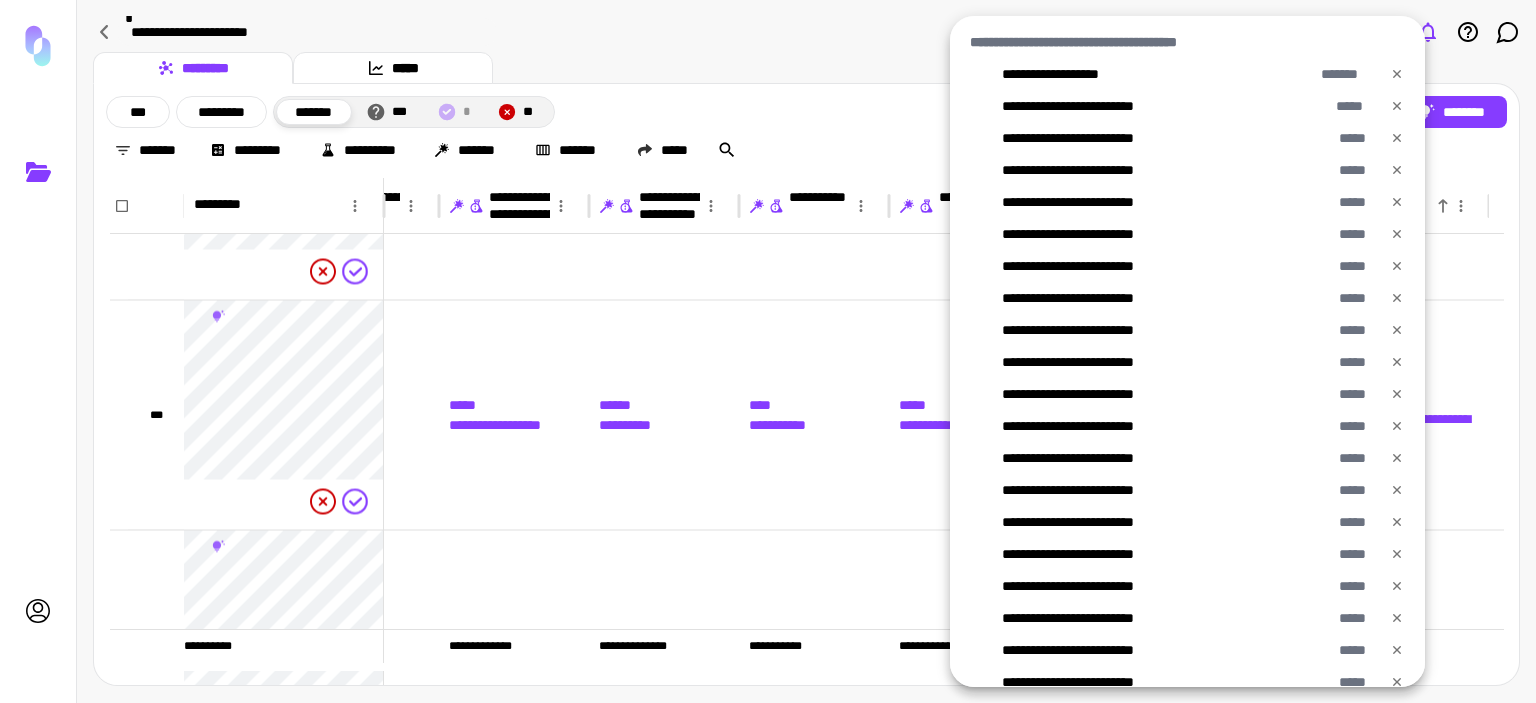 click at bounding box center [768, 351] 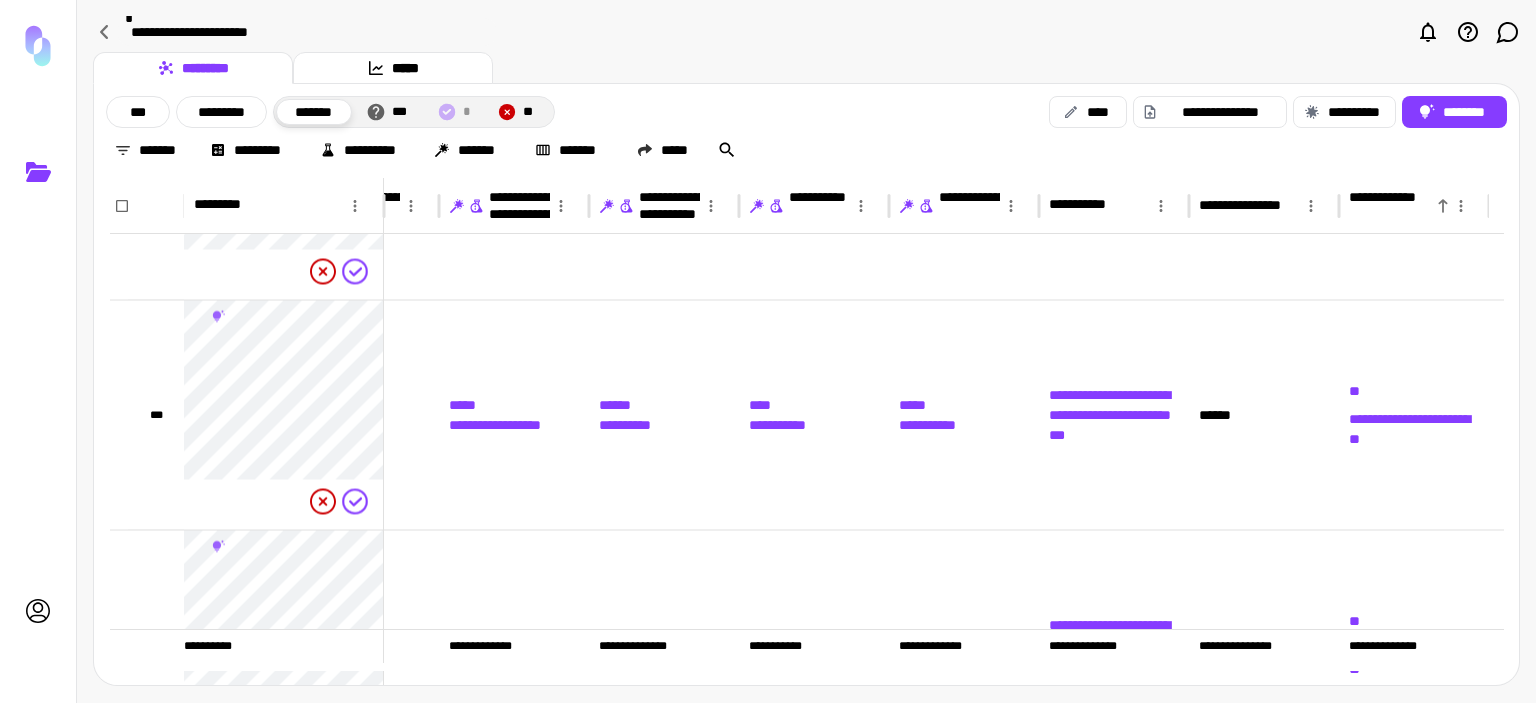 click on "*******" at bounding box center (314, 112) 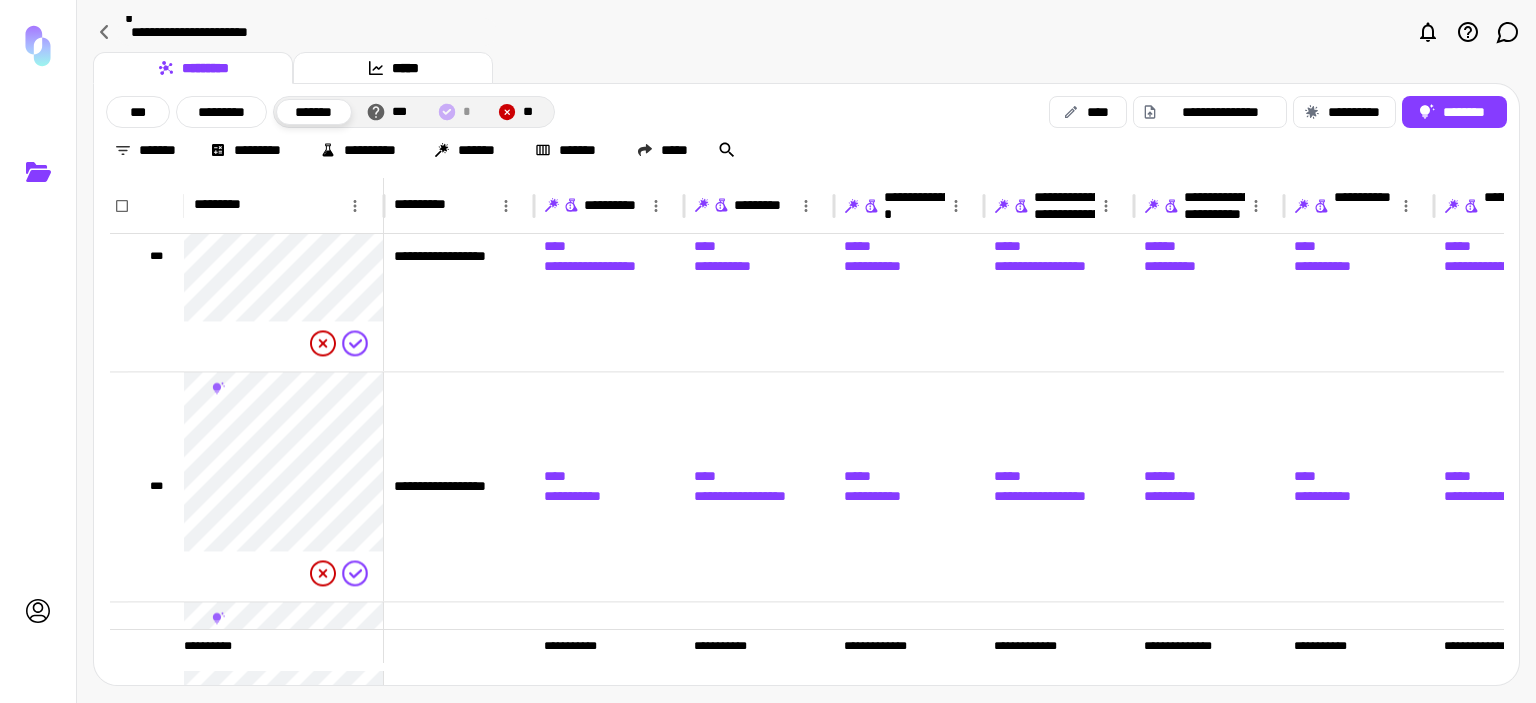 click 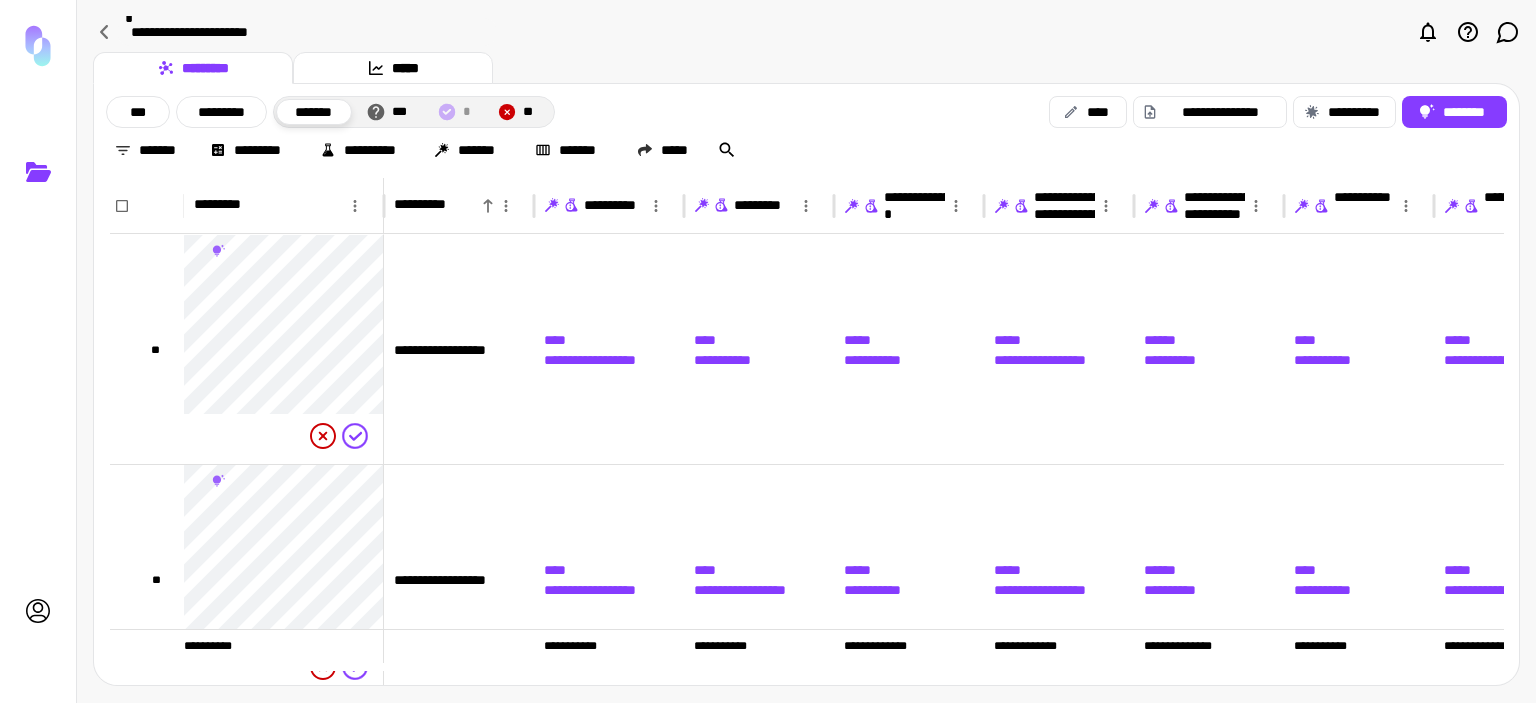 click 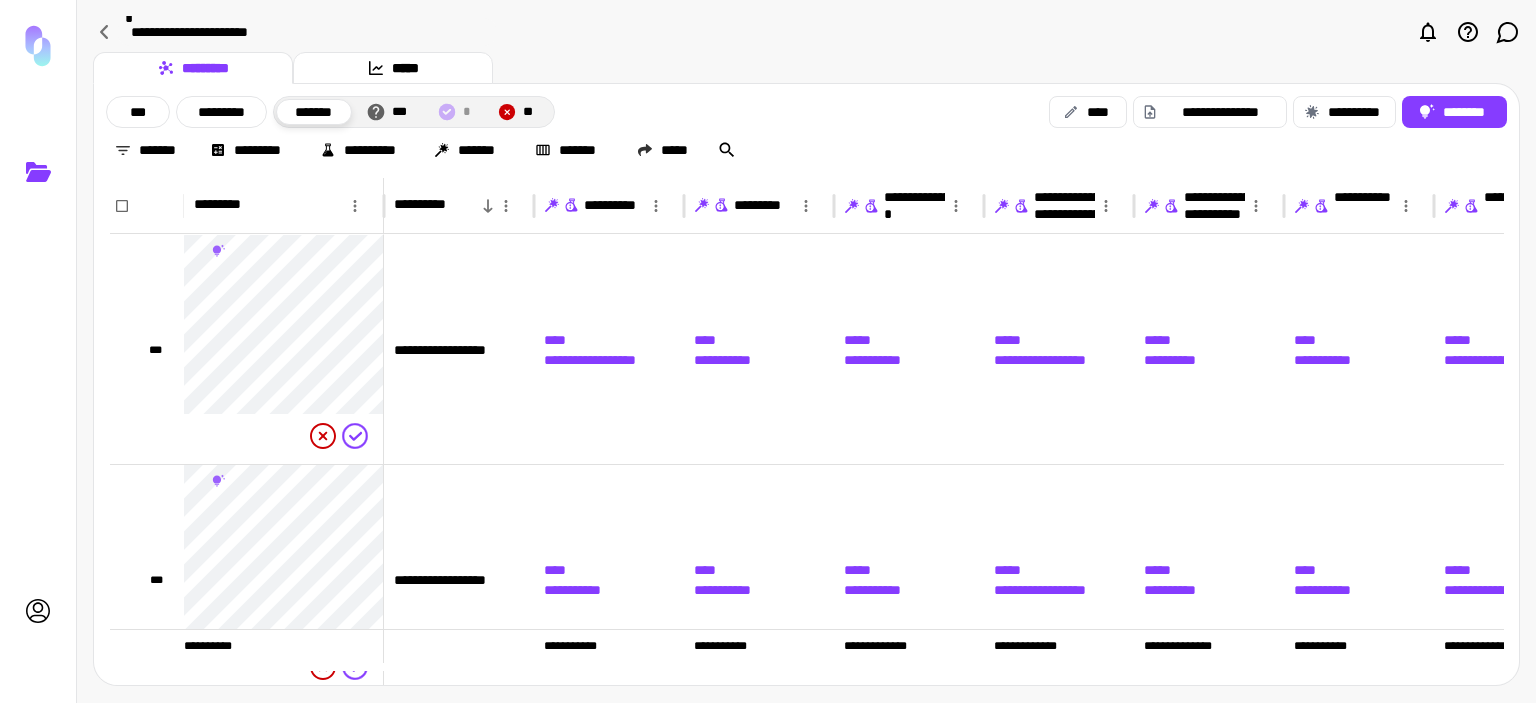 click 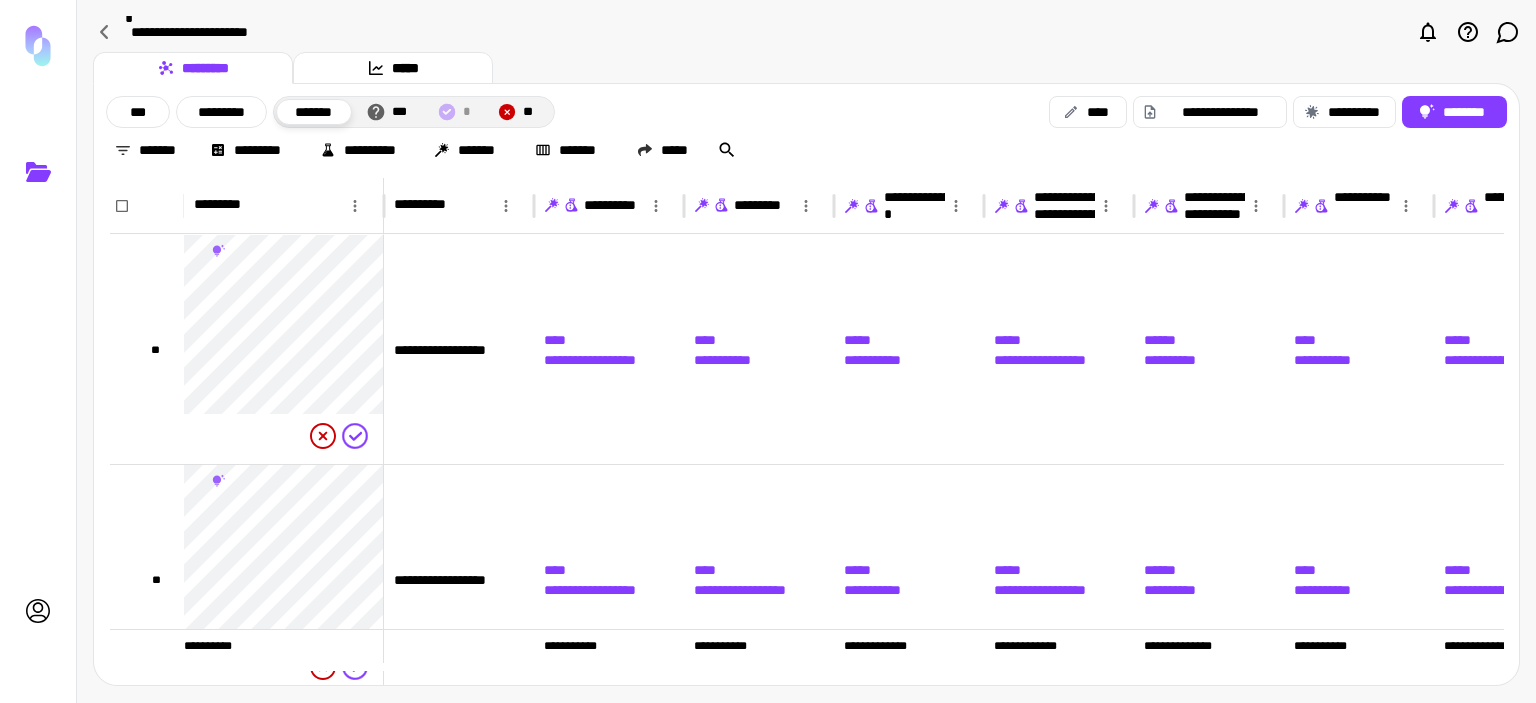 click 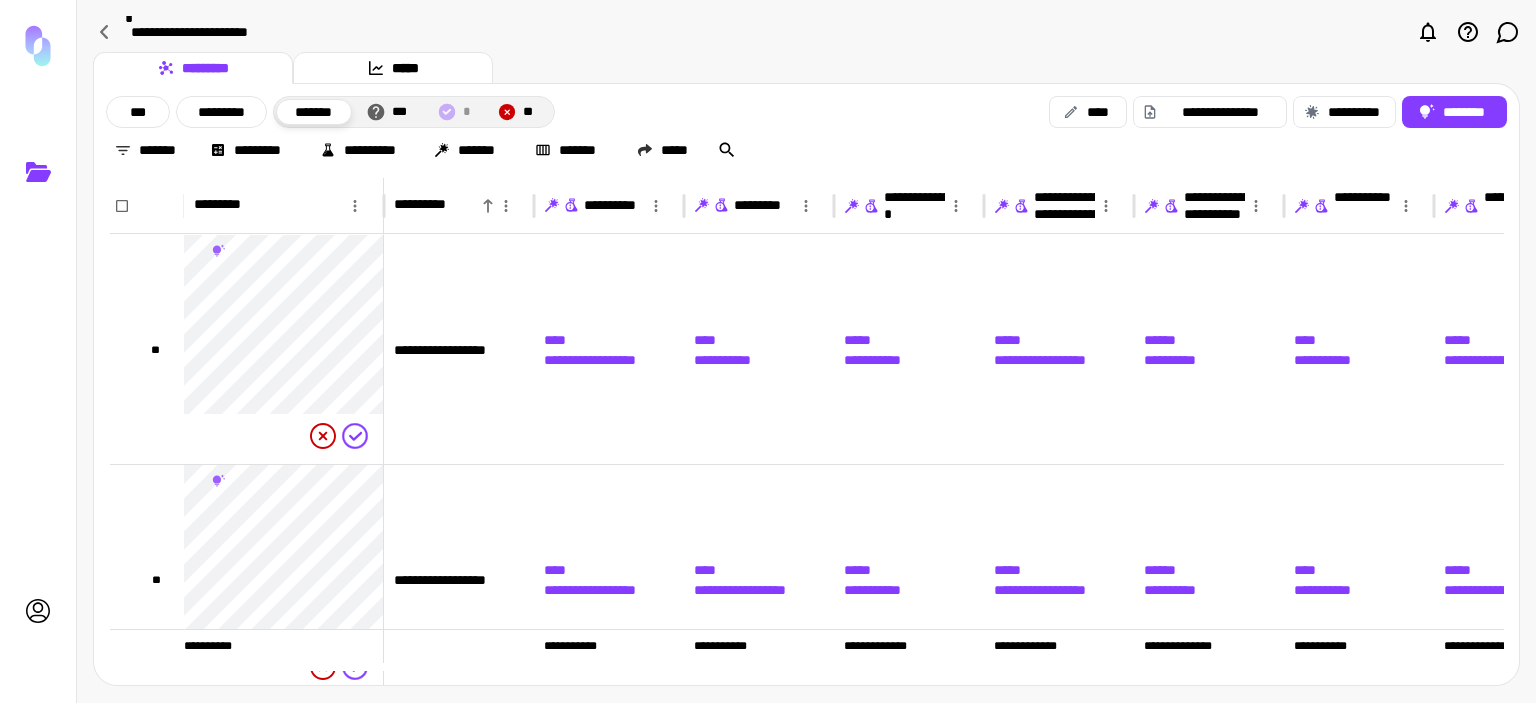 click 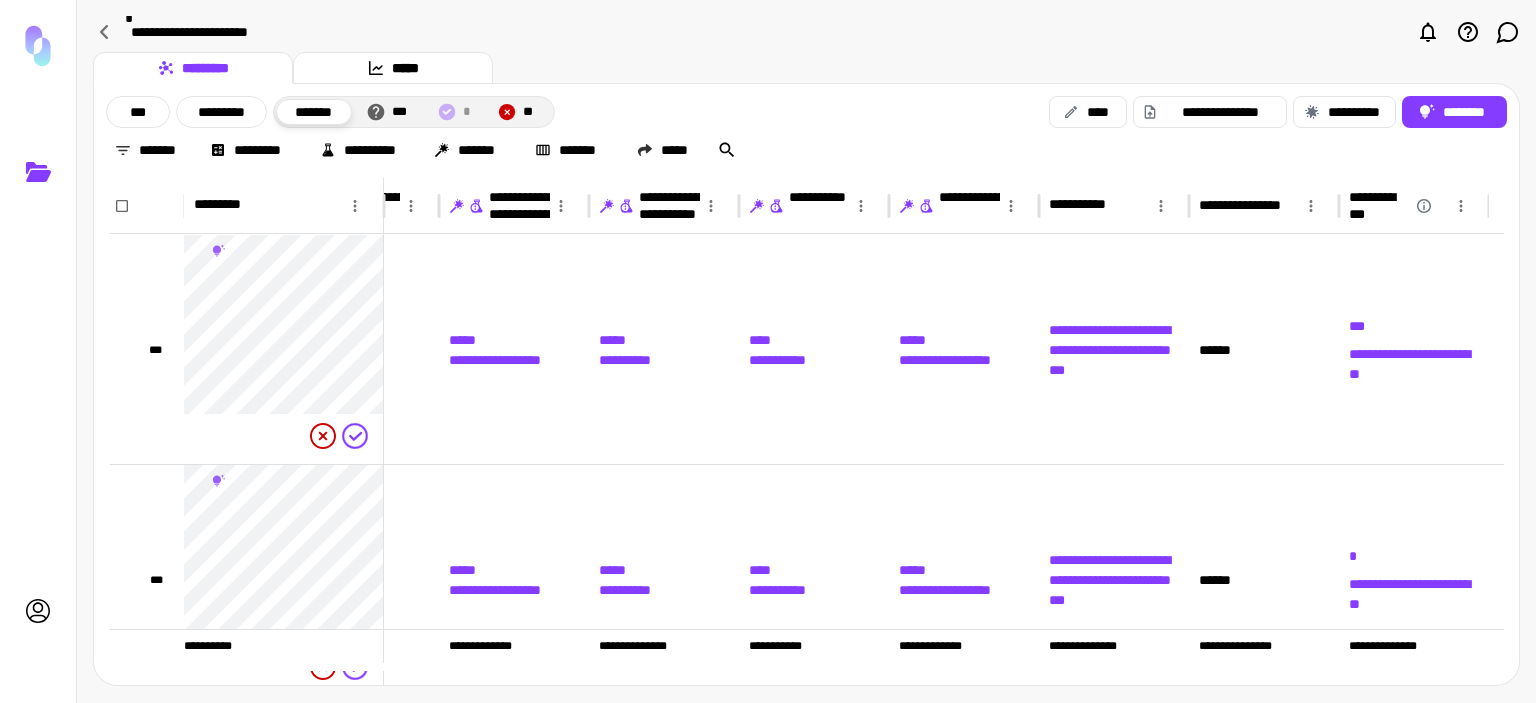 click 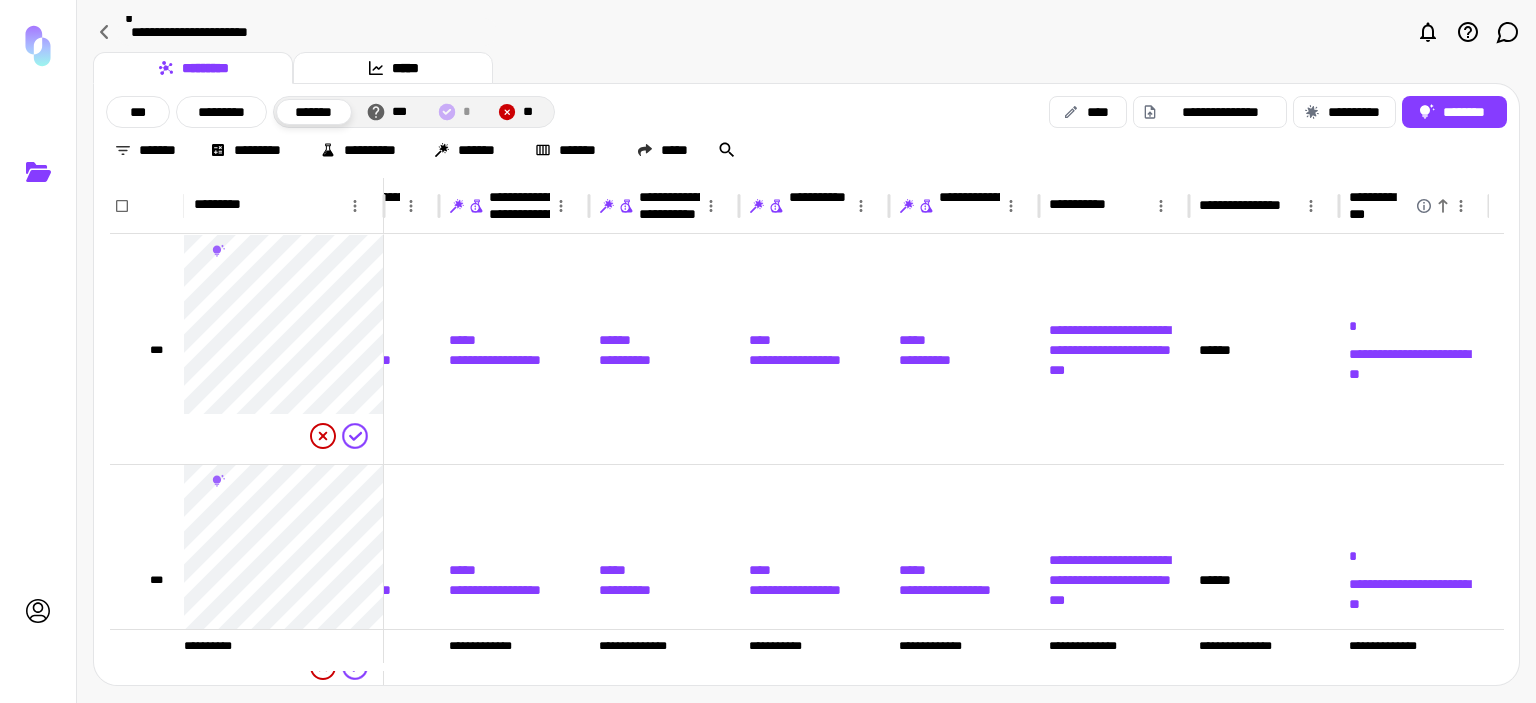 click 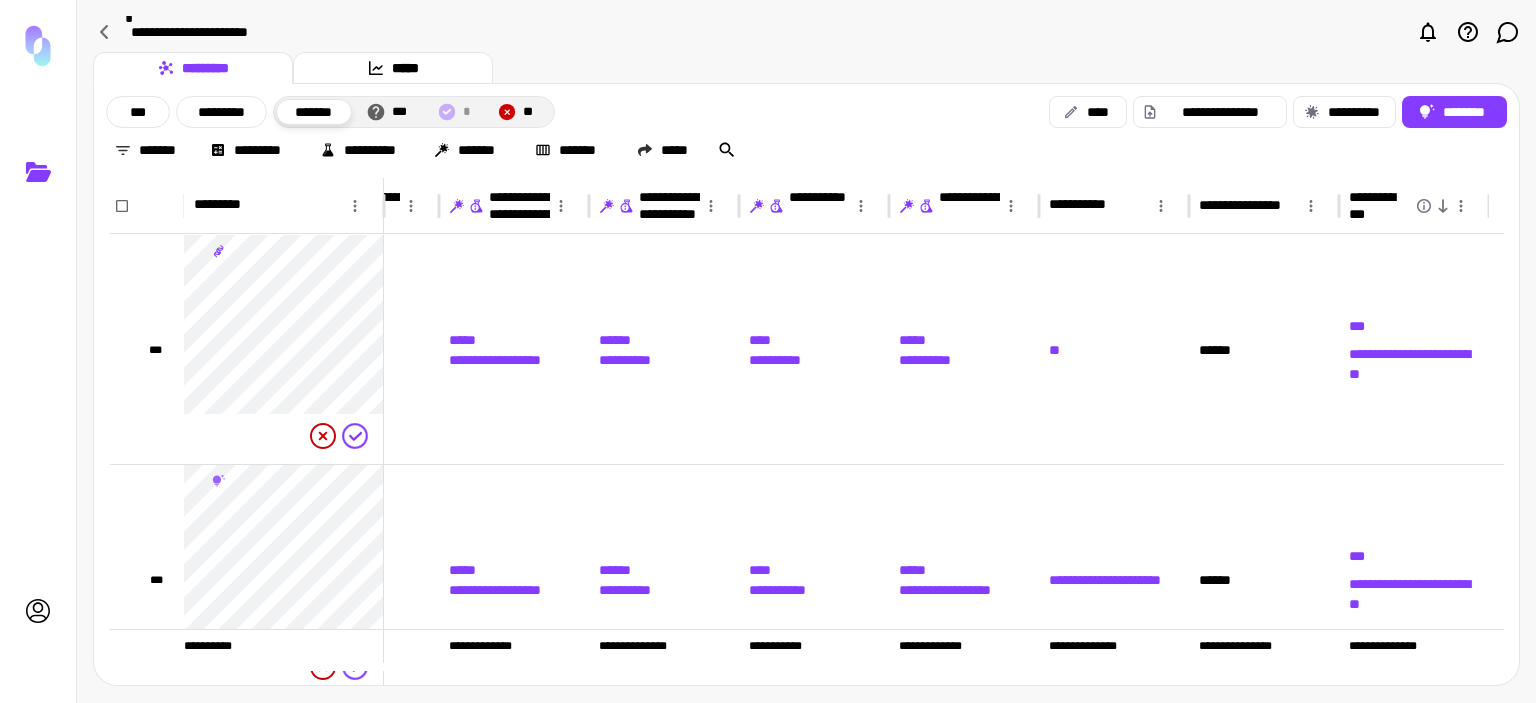 click 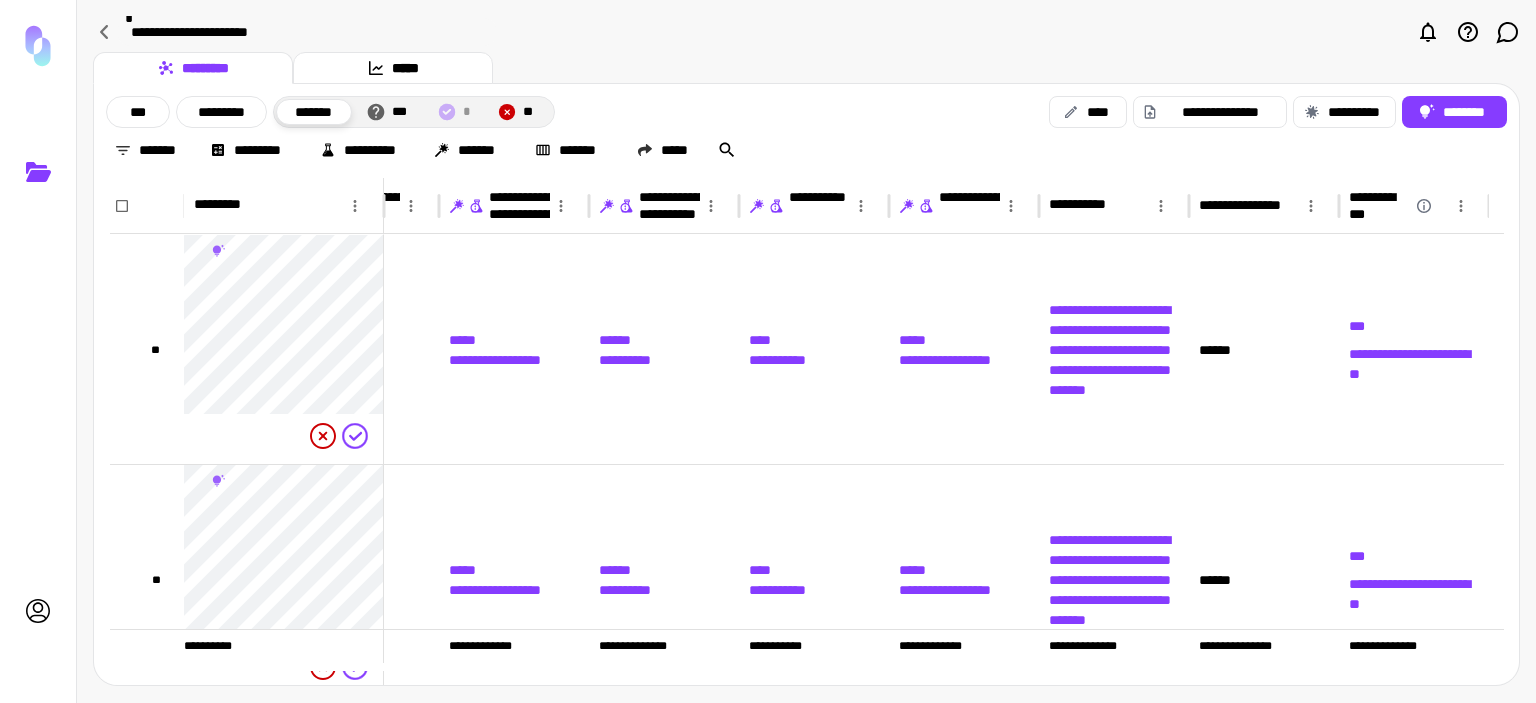 click 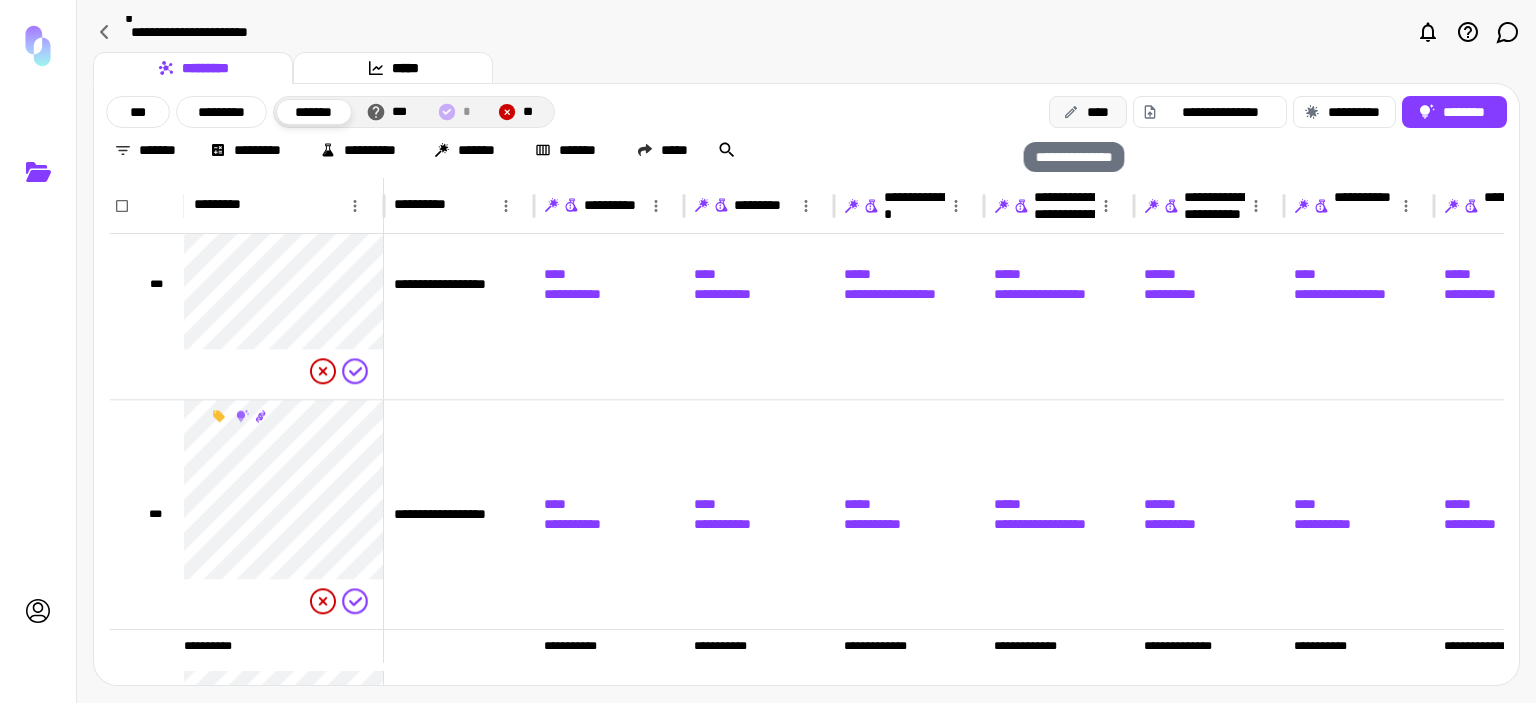 click on "****" at bounding box center (1088, 112) 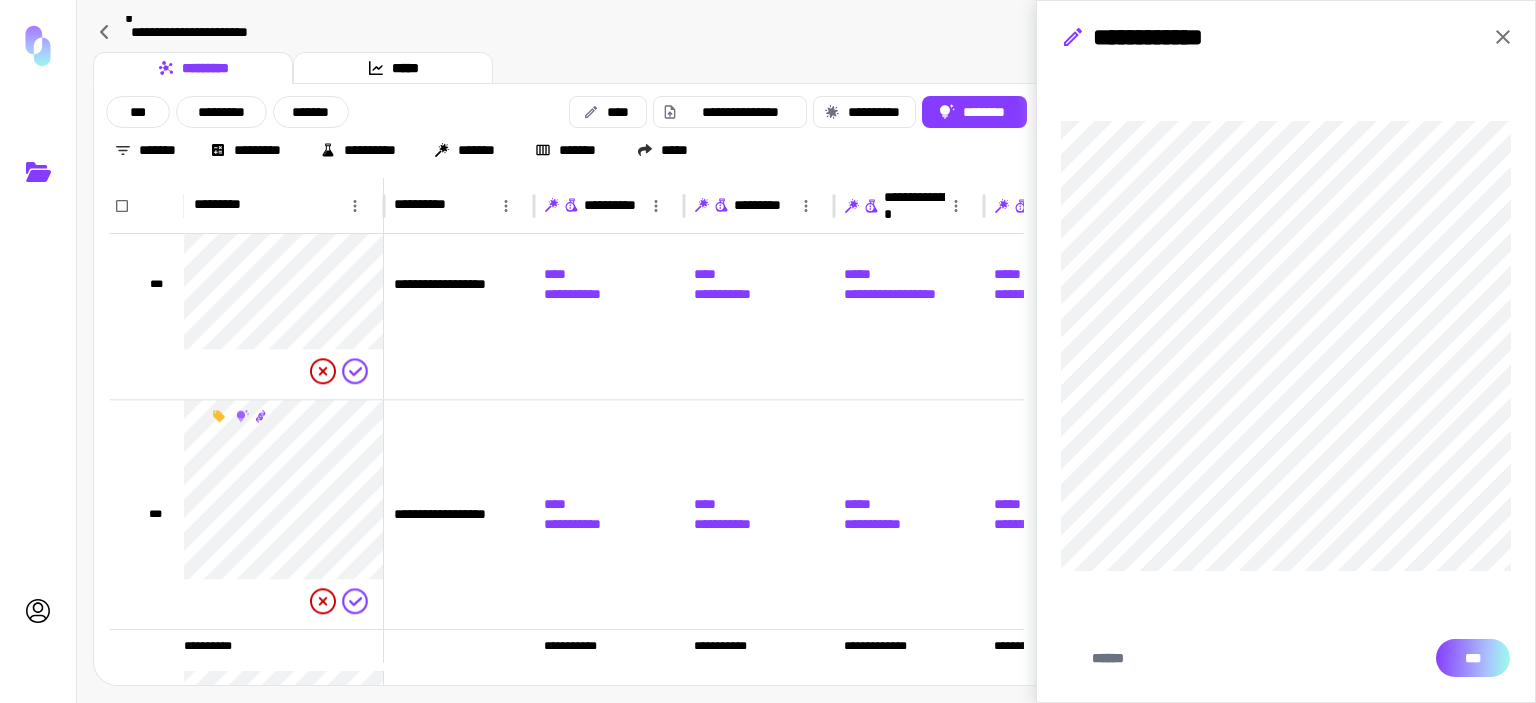 click on "***" at bounding box center (1473, 658) 